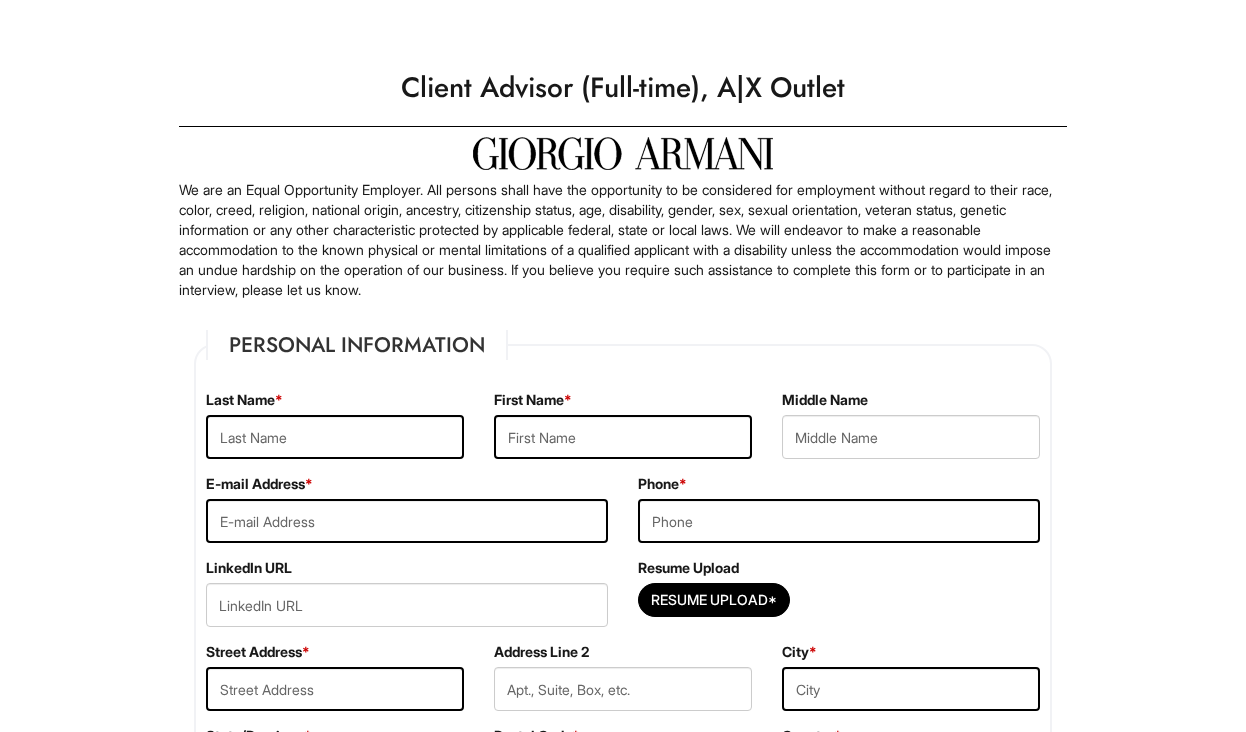 scroll, scrollTop: 0, scrollLeft: 0, axis: both 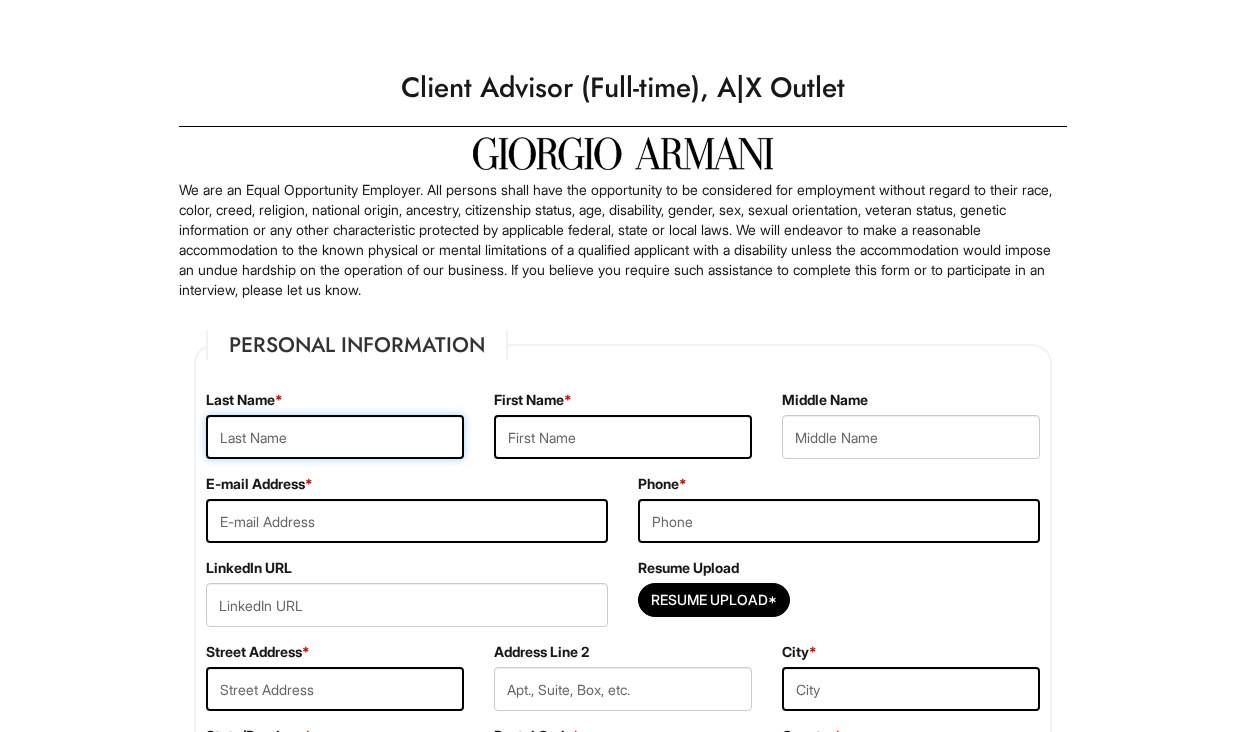 click at bounding box center (335, 437) 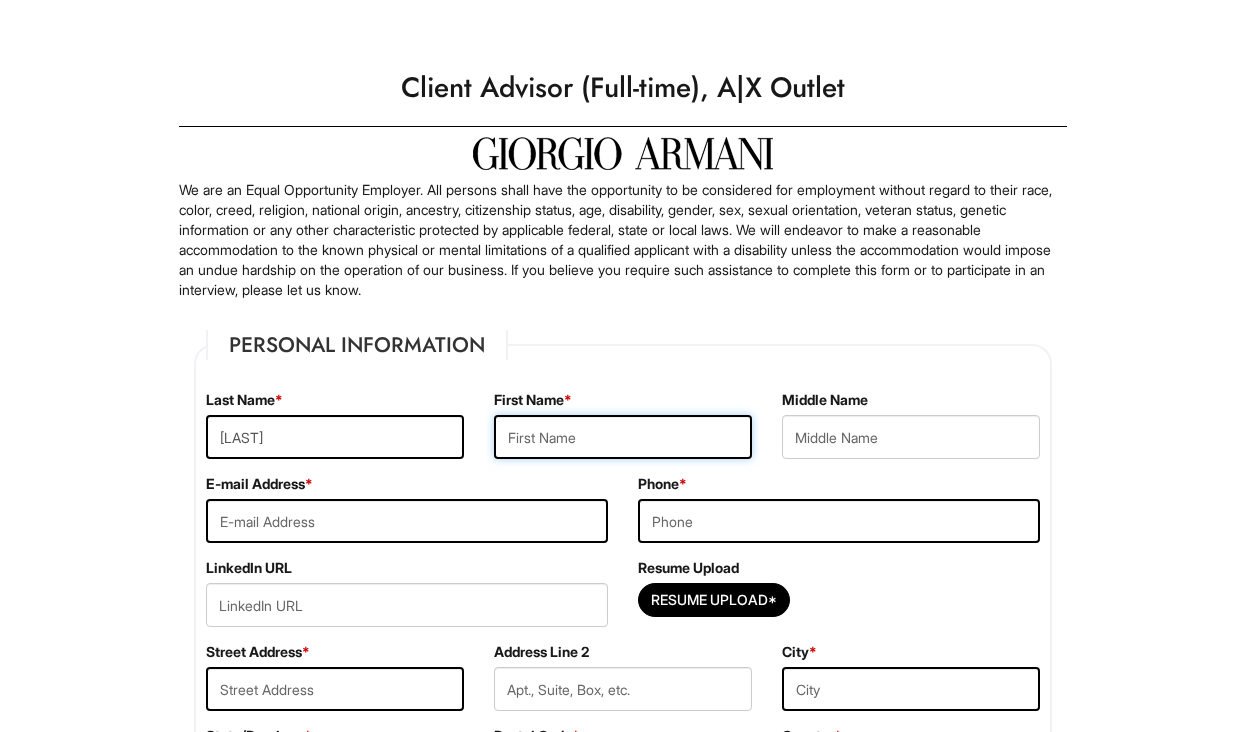 type on "[FIRST]" 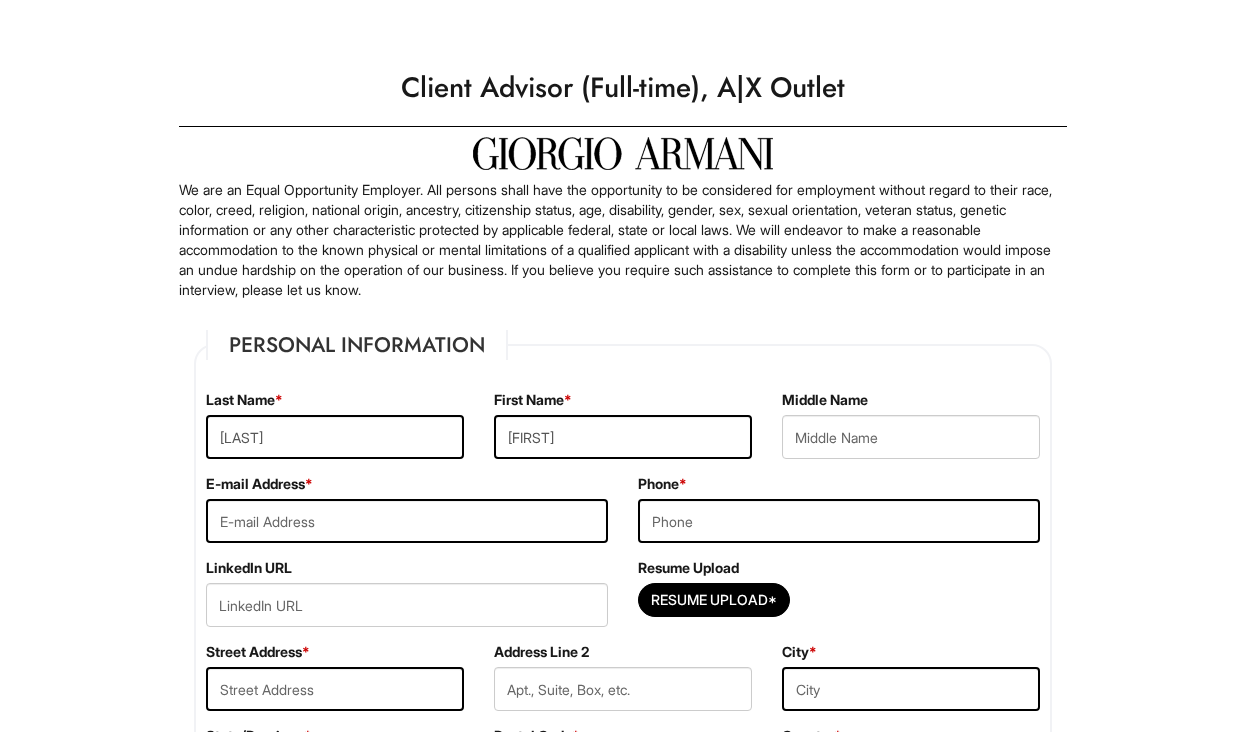 type on "[FIRST]" 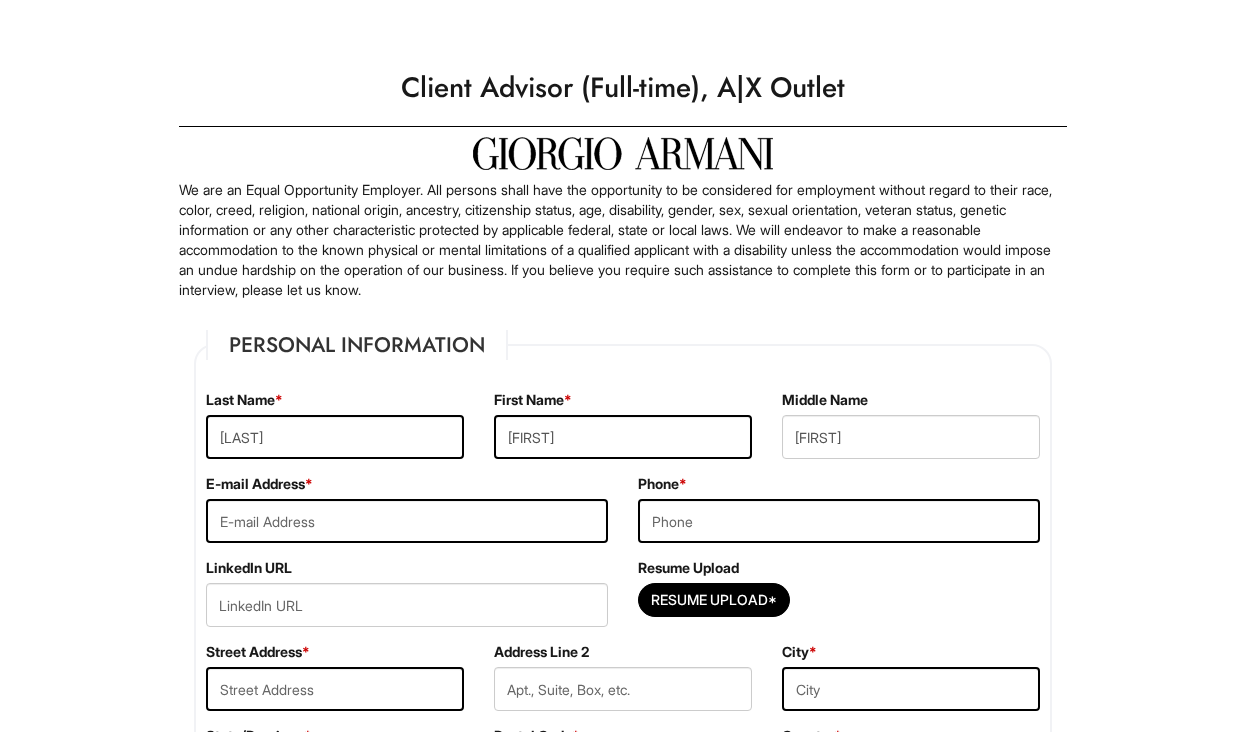 type on "[EMAIL]" 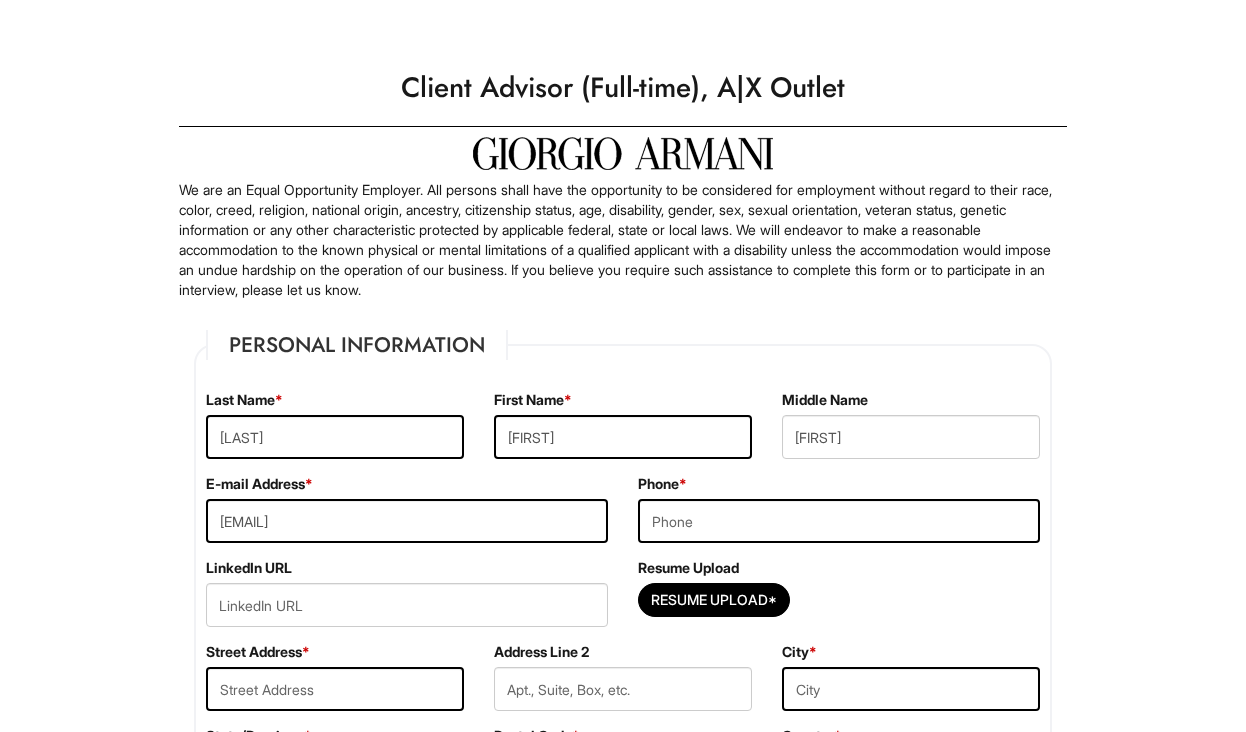 type on "[PHONE]" 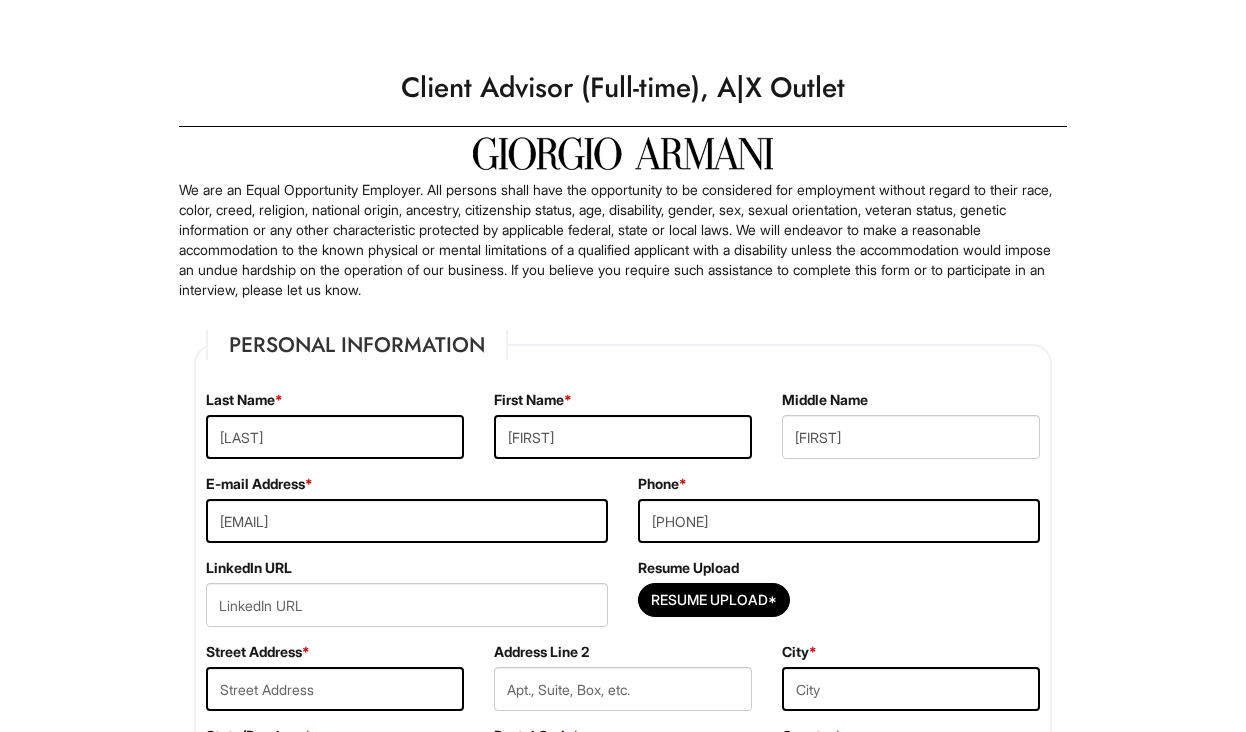 type on "[NUMBER] [STREET]" 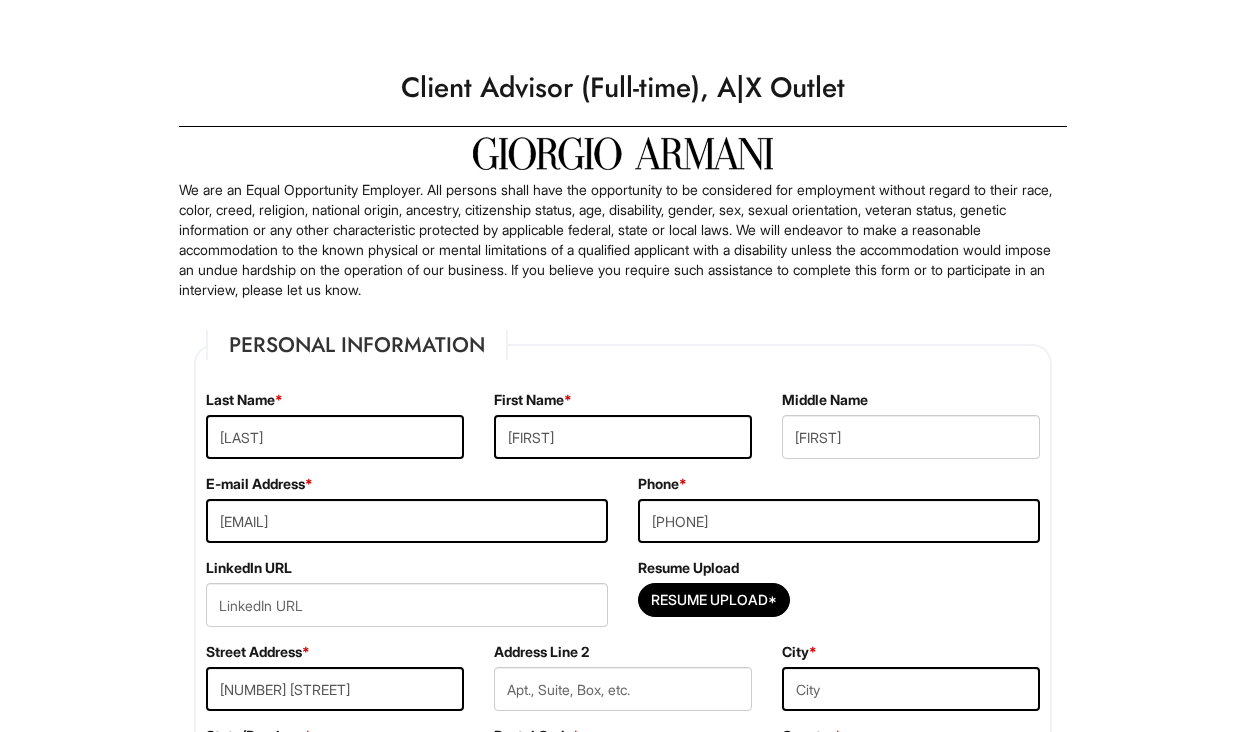 type on "[CITY]" 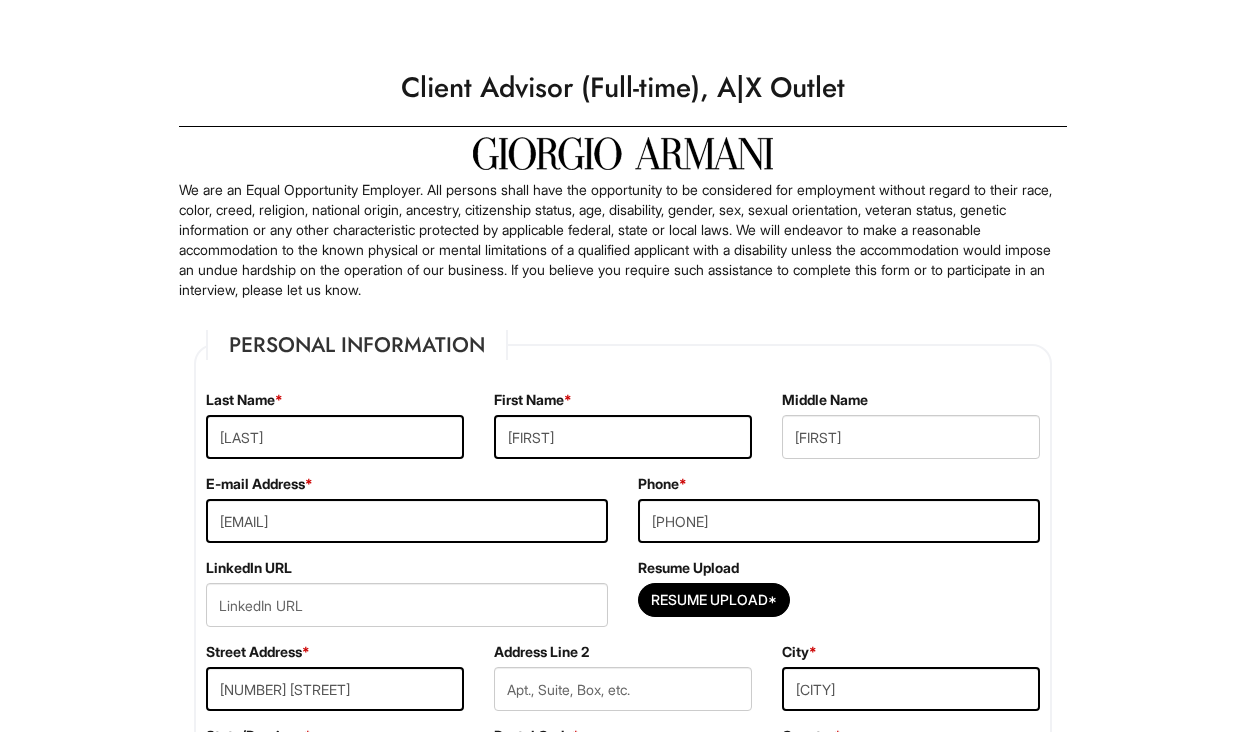 select on "MD" 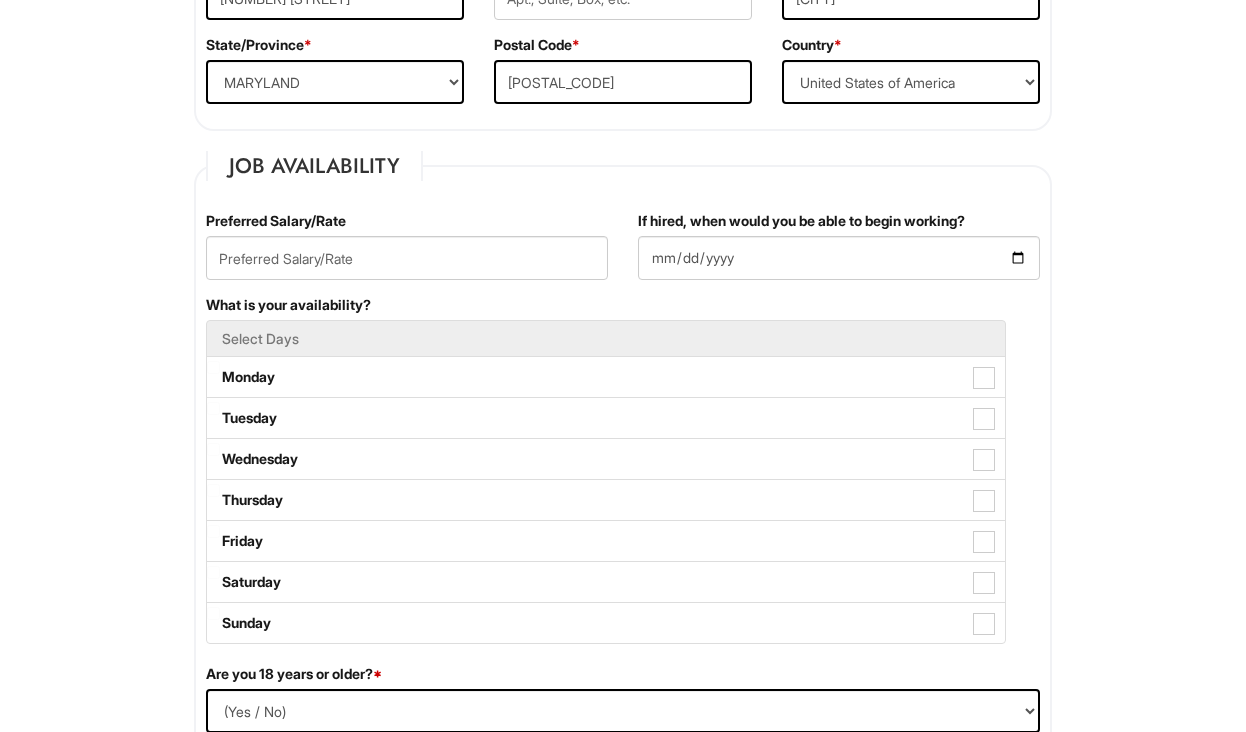 scroll, scrollTop: 694, scrollLeft: 0, axis: vertical 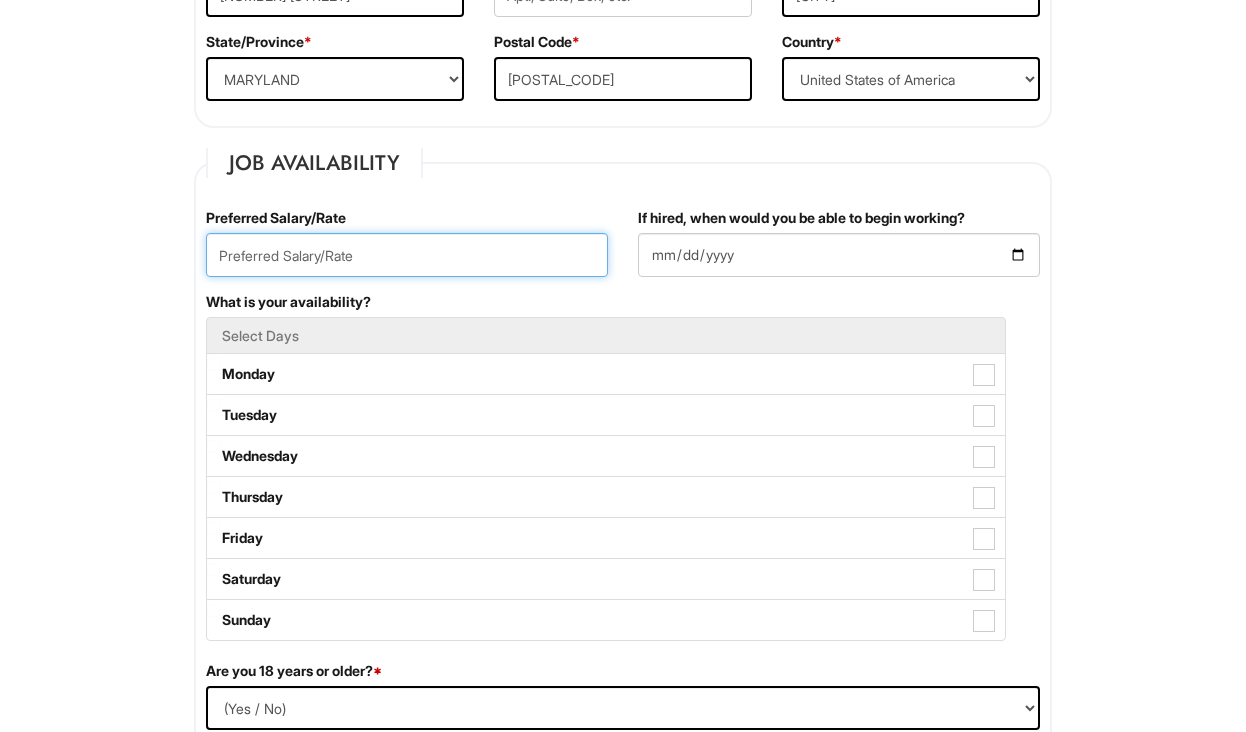 click at bounding box center (407, 255) 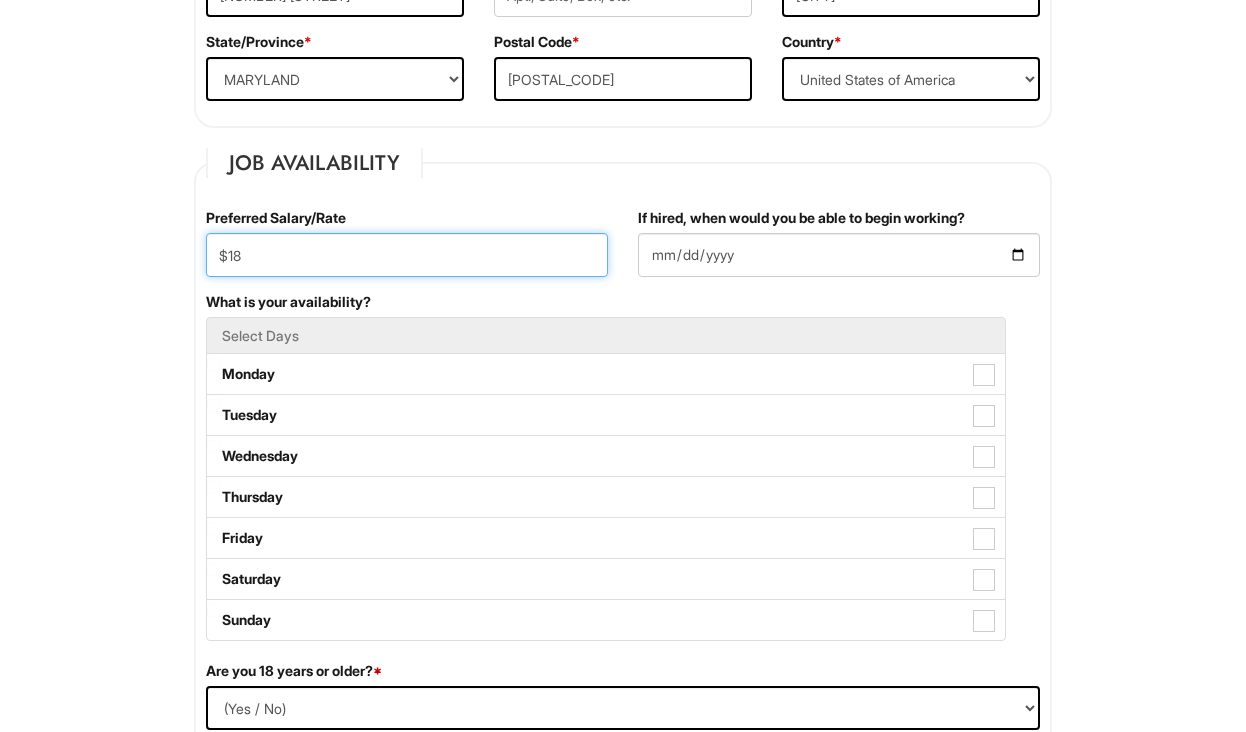 type on "$18" 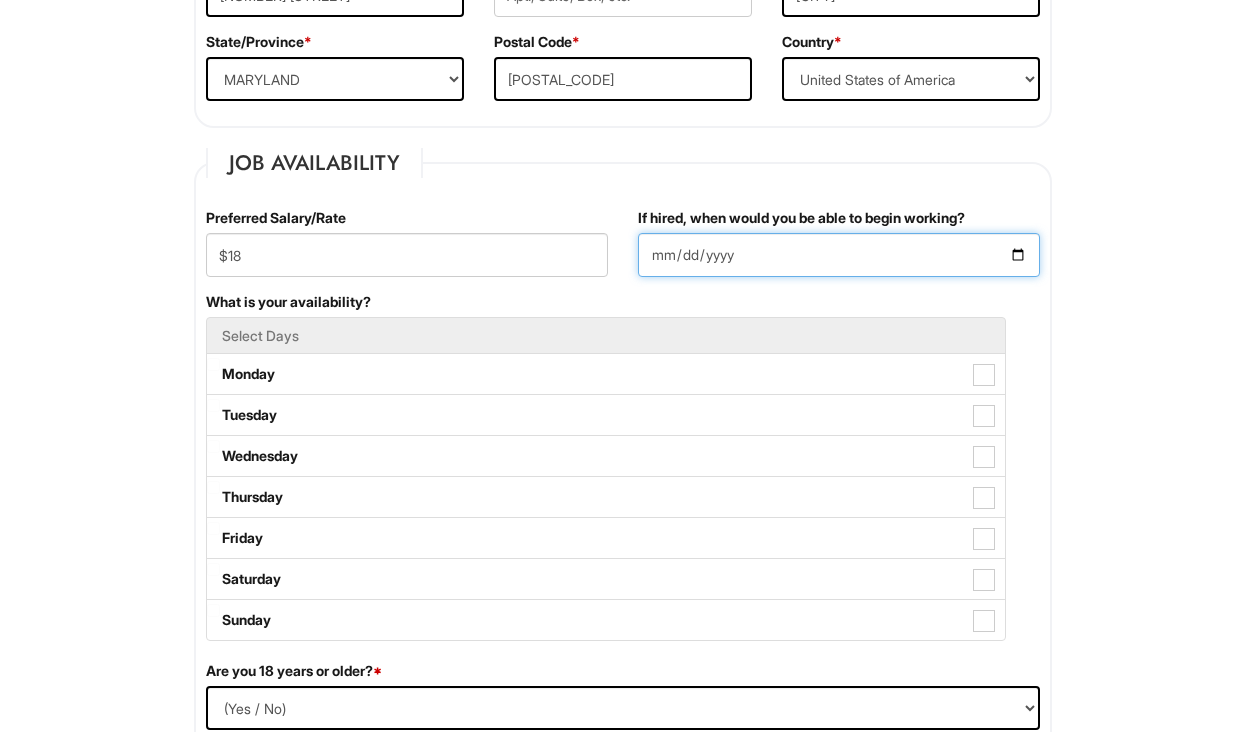 click on "If hired, when would you be able to begin working?" at bounding box center [839, 255] 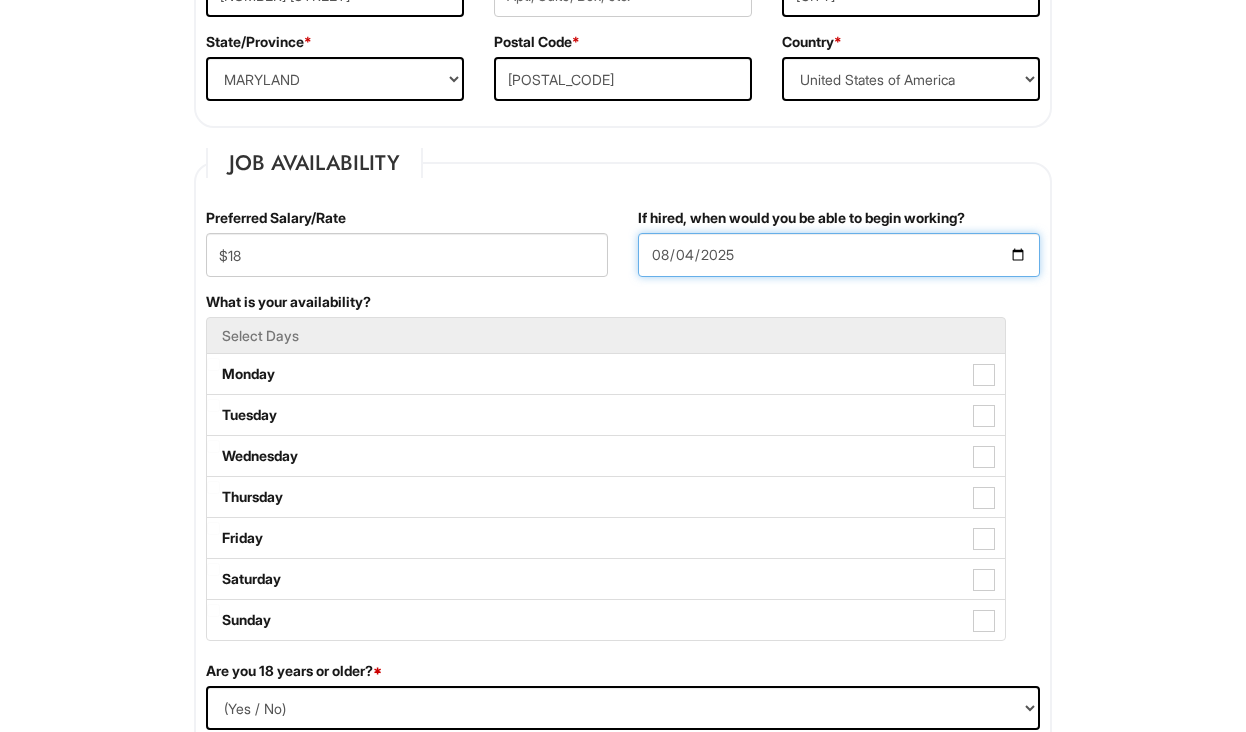 type on "2025-08-04" 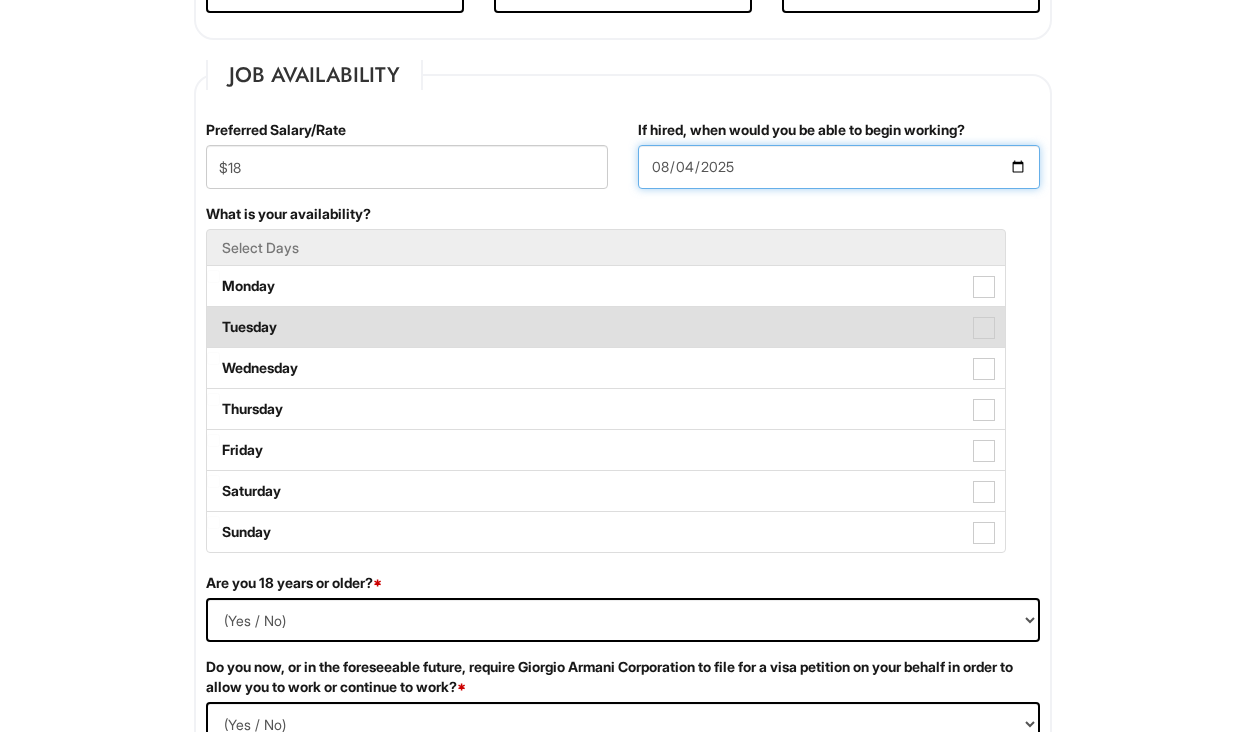 scroll, scrollTop: 801, scrollLeft: 0, axis: vertical 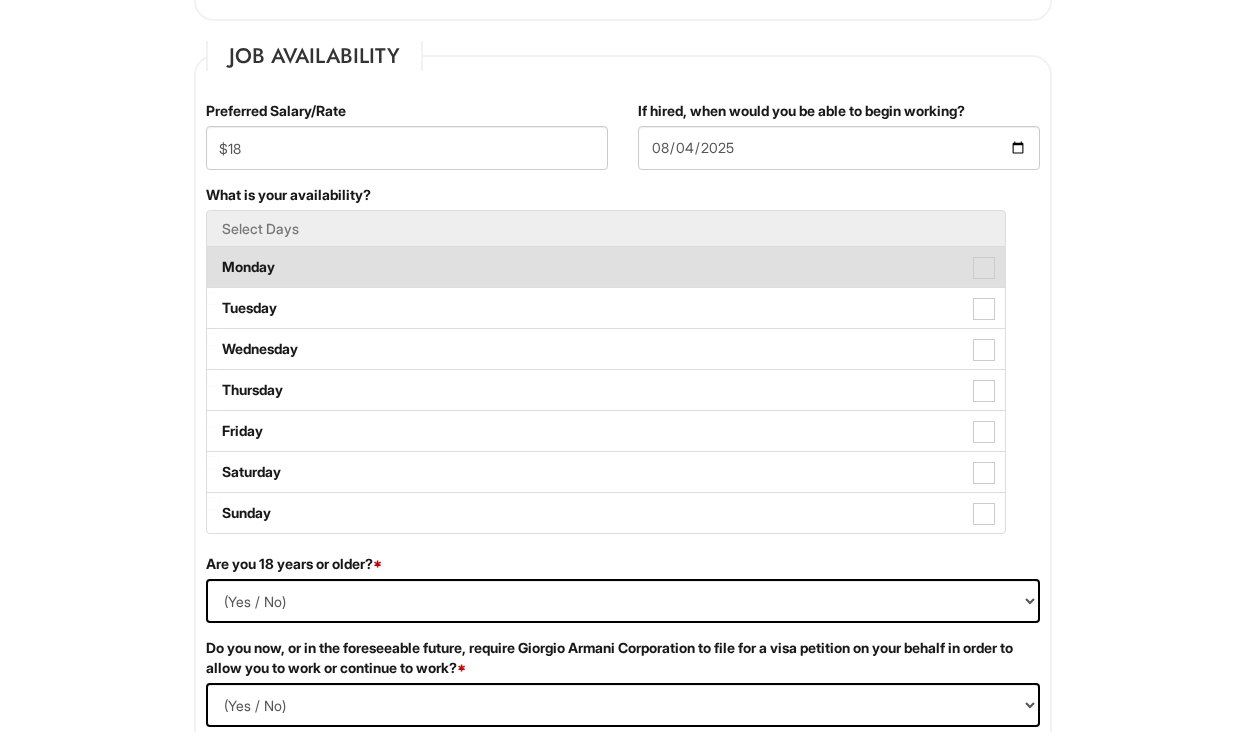 click on "Monday" at bounding box center [606, 267] 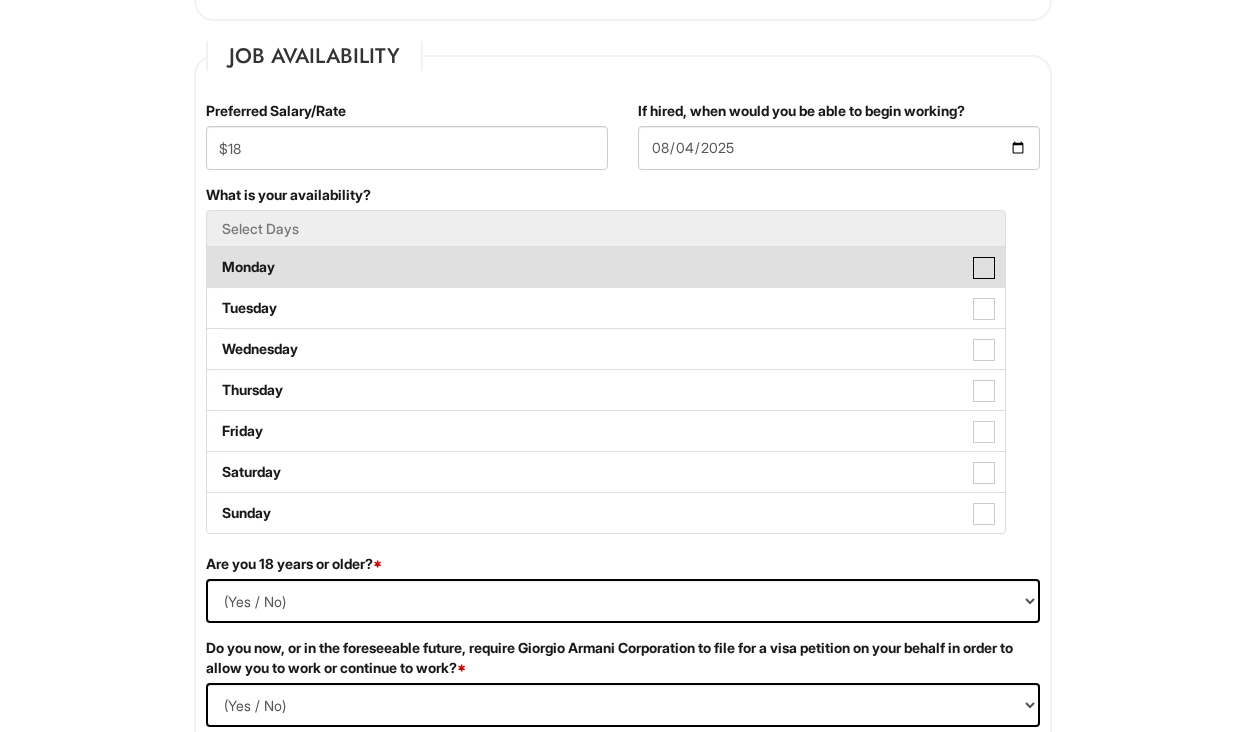 click on "Monday" at bounding box center (213, 257) 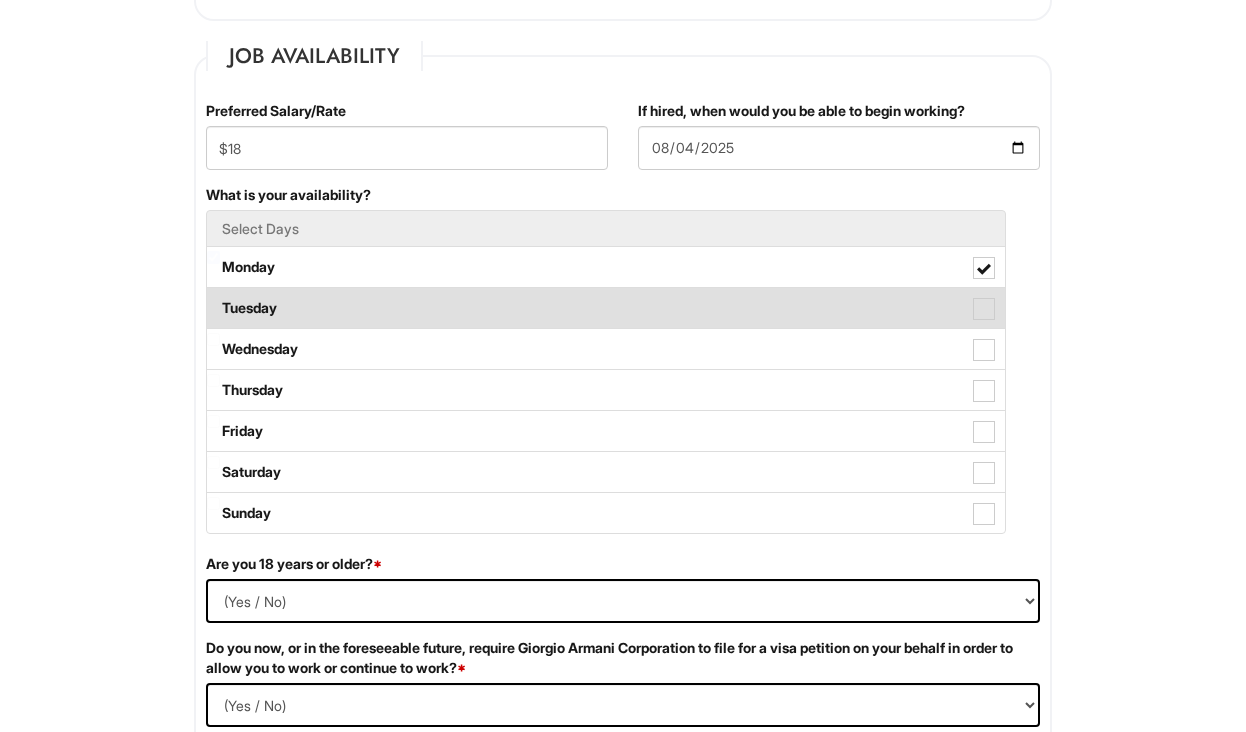 click on "Tuesday" at bounding box center [606, 308] 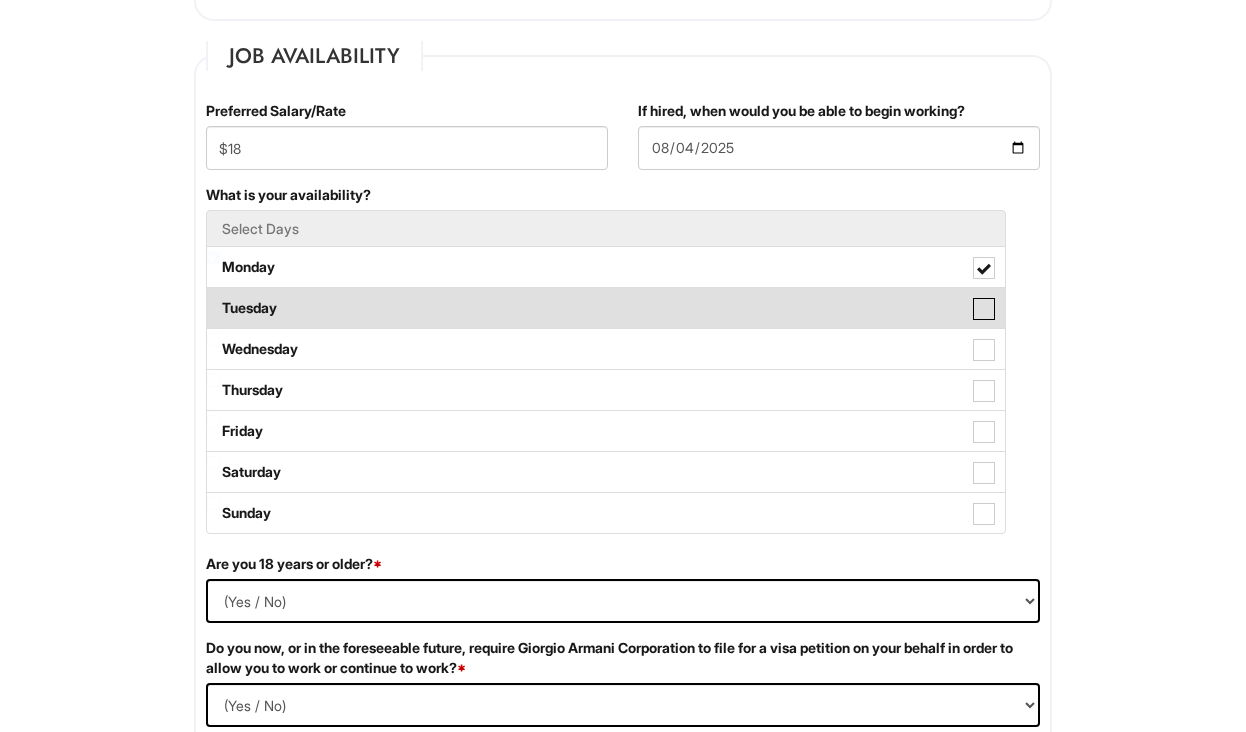 click on "Tuesday" at bounding box center (213, 298) 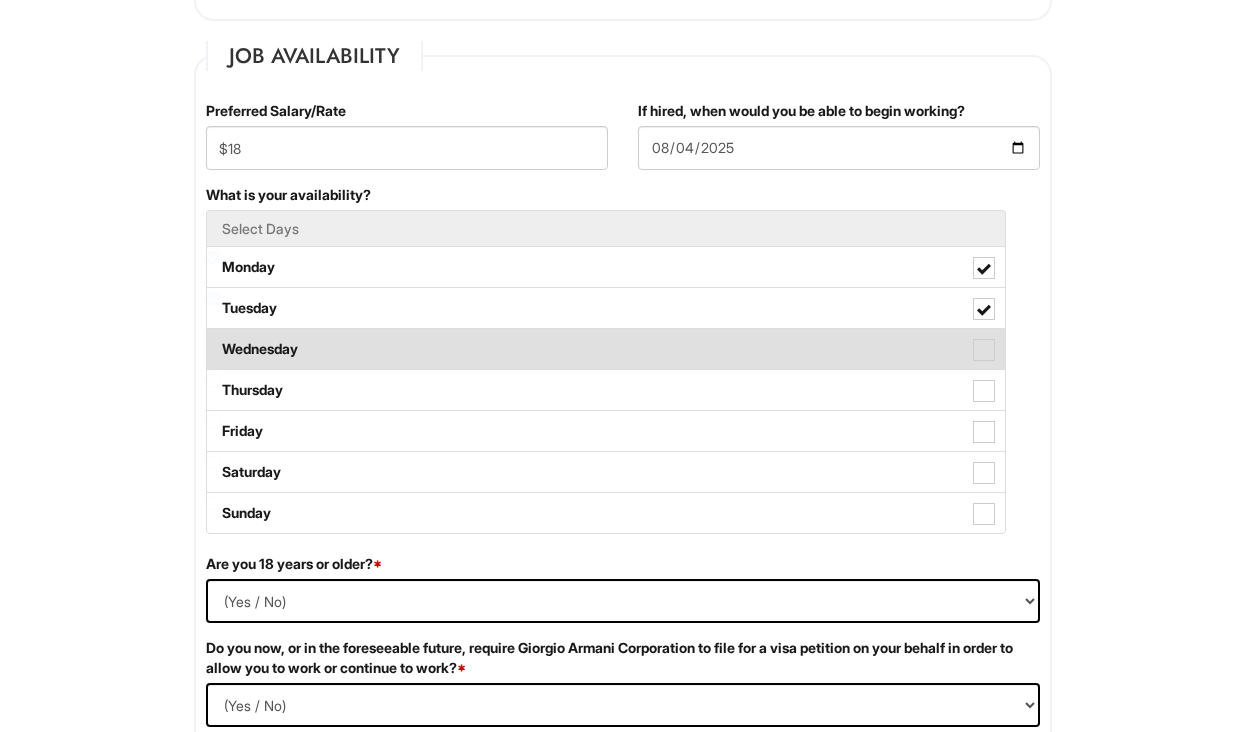 click on "Wednesday" at bounding box center [606, 349] 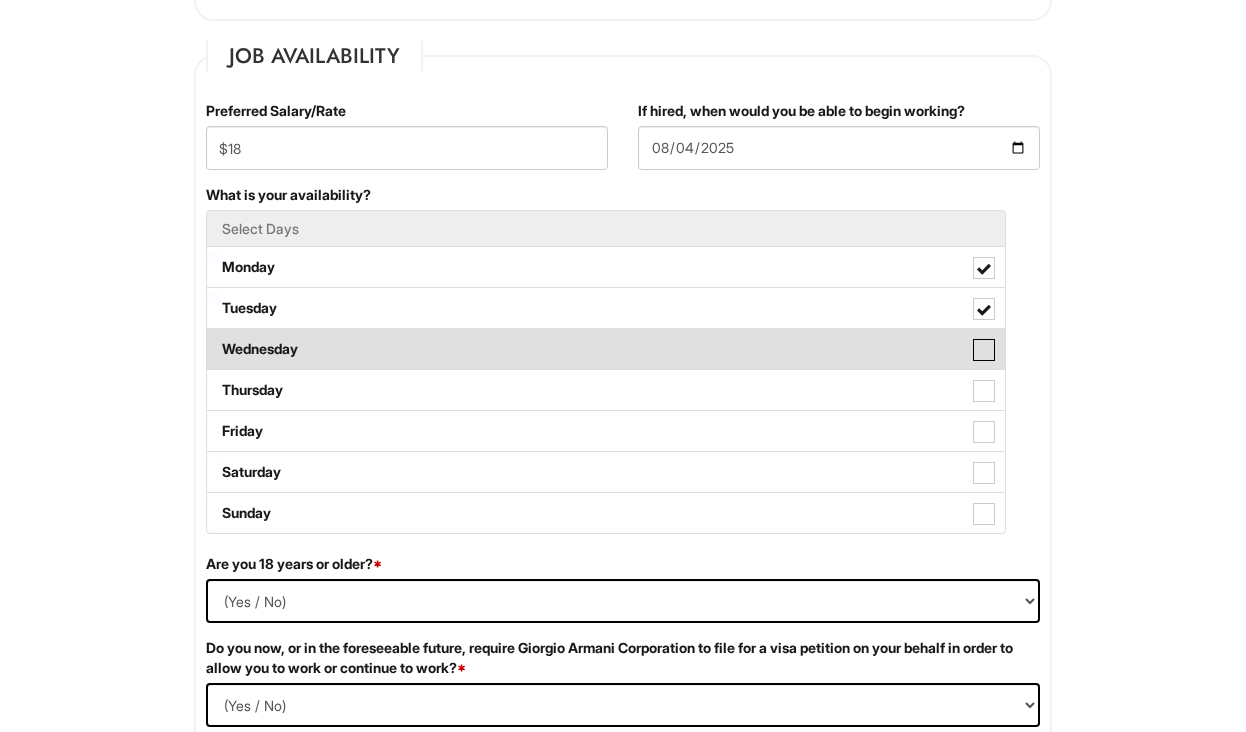 click on "Wednesday" at bounding box center (213, 339) 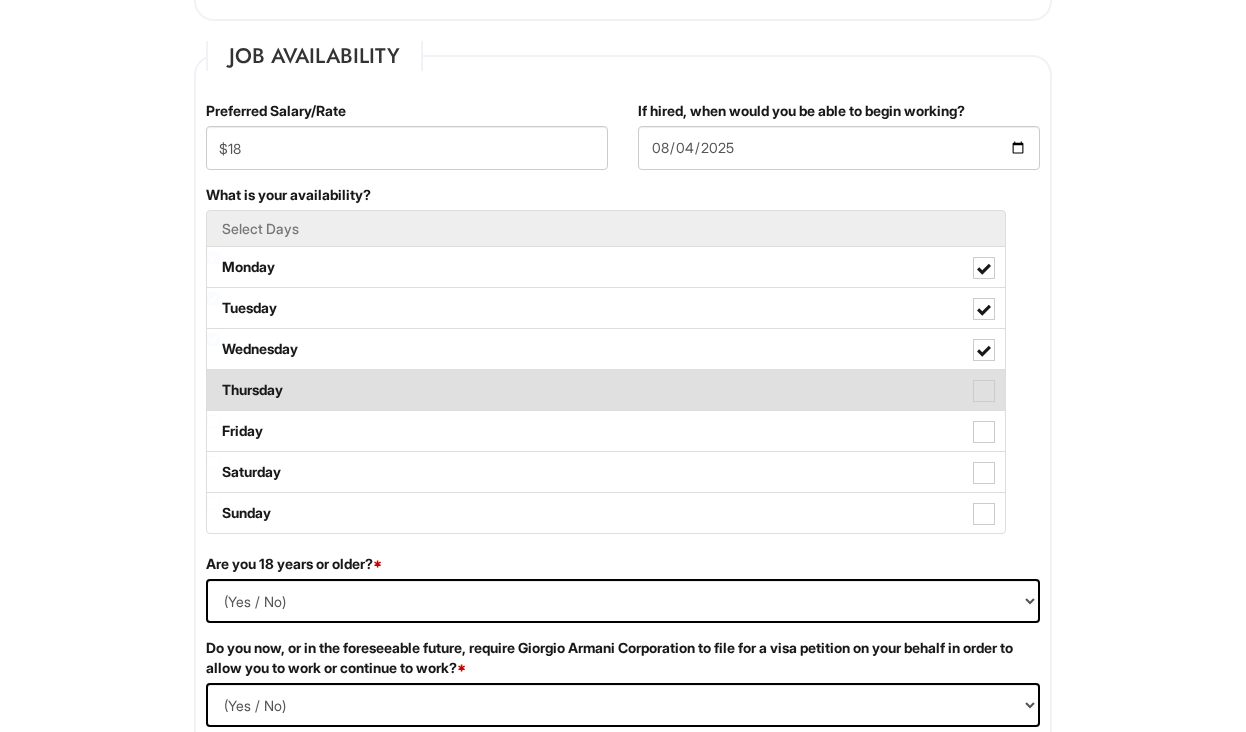 click on "Thursday" at bounding box center [606, 390] 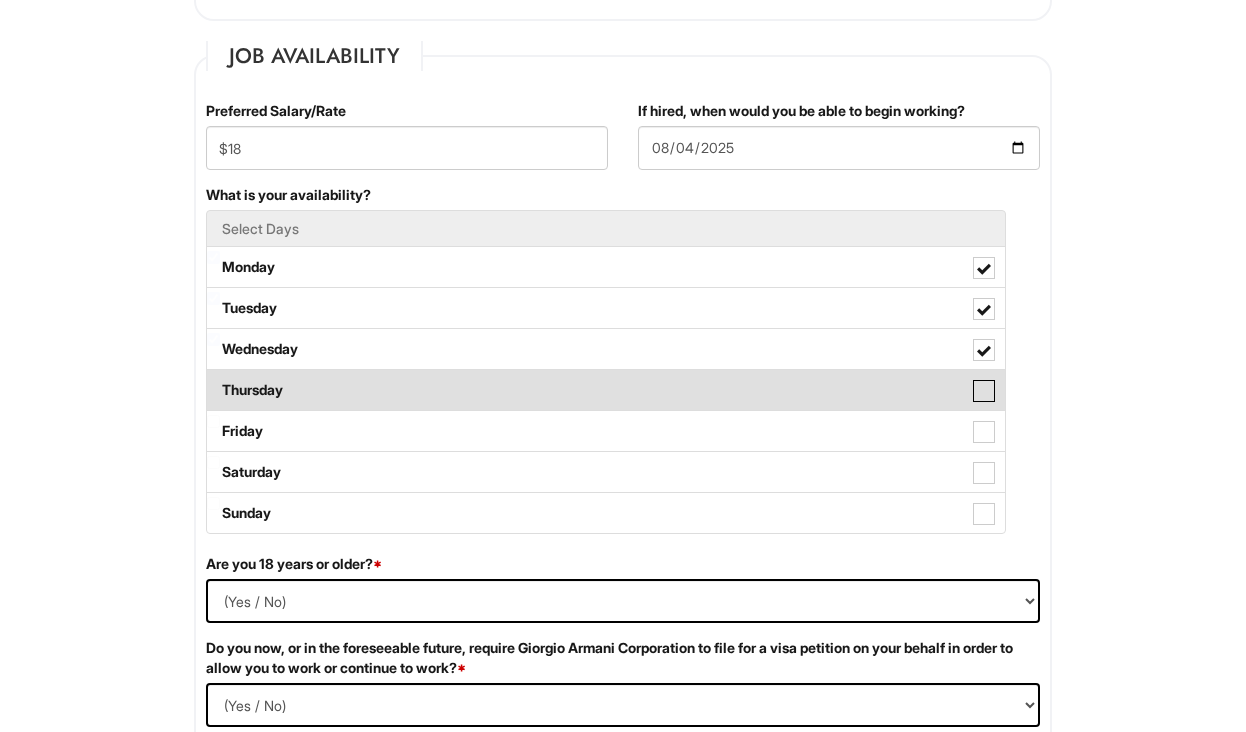 click on "Thursday" at bounding box center (213, 380) 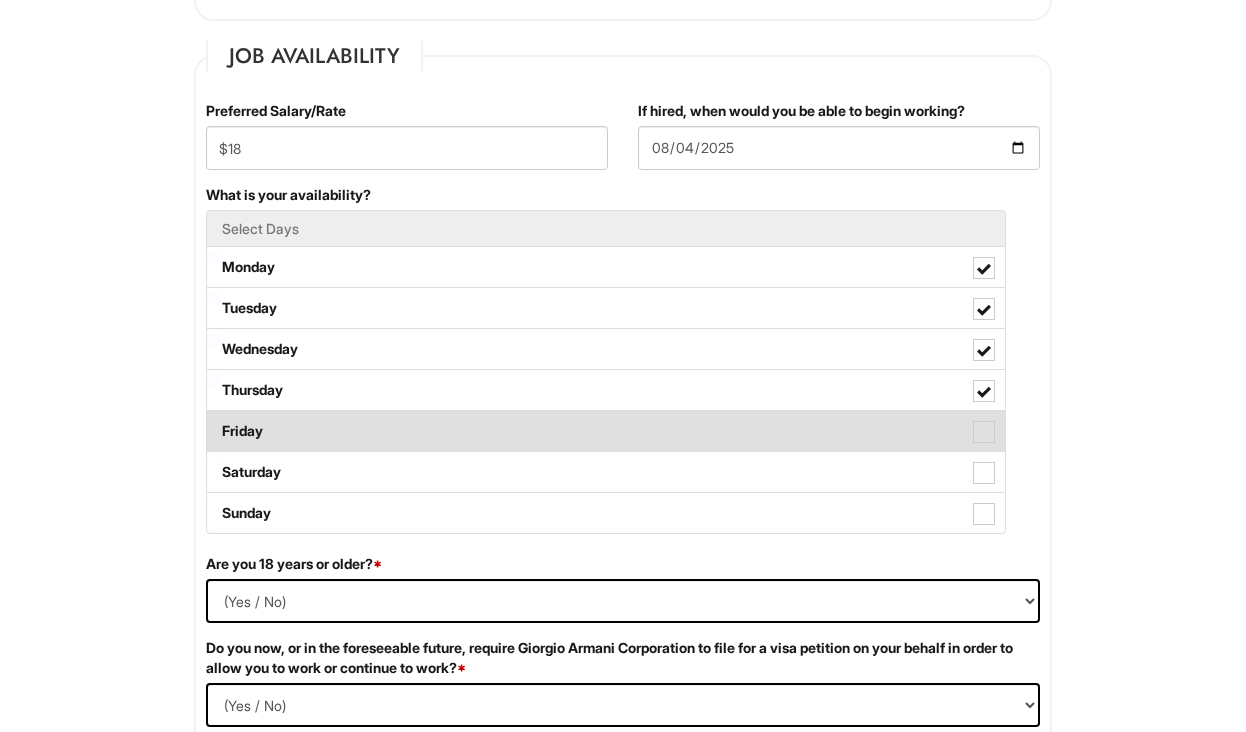 click on "Friday" at bounding box center [606, 431] 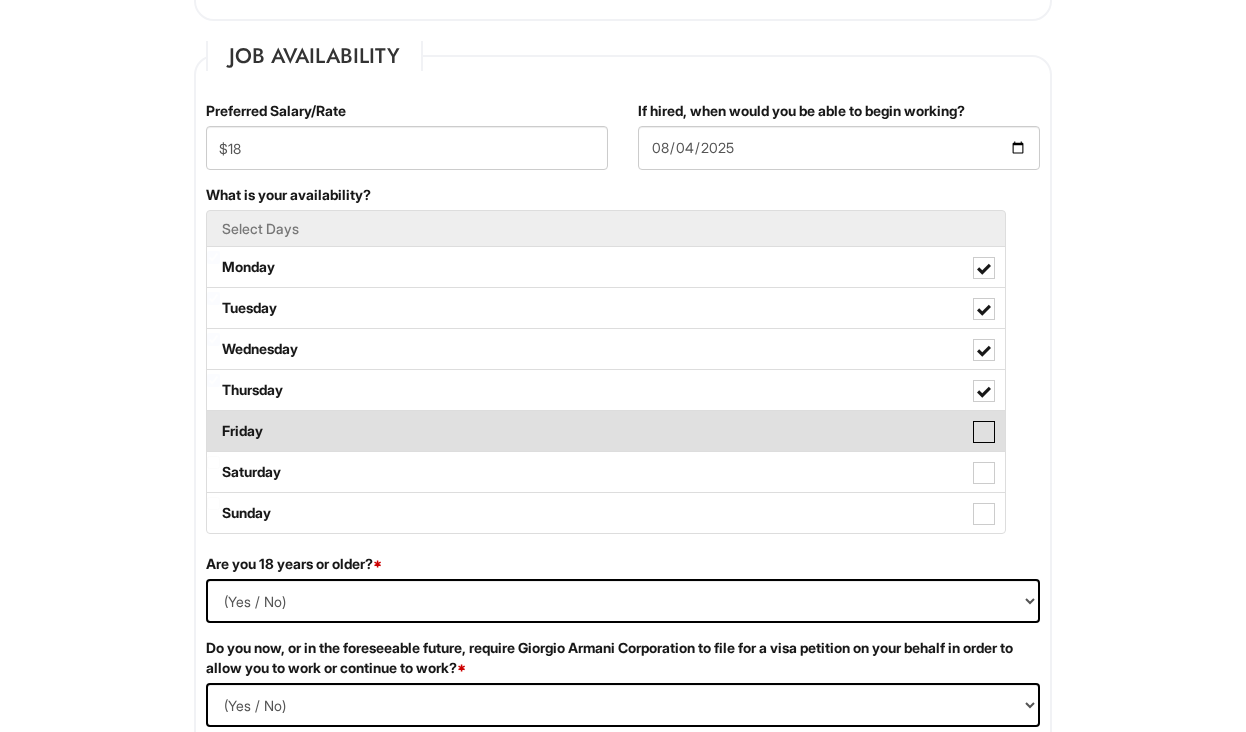 click on "Friday" at bounding box center [213, 421] 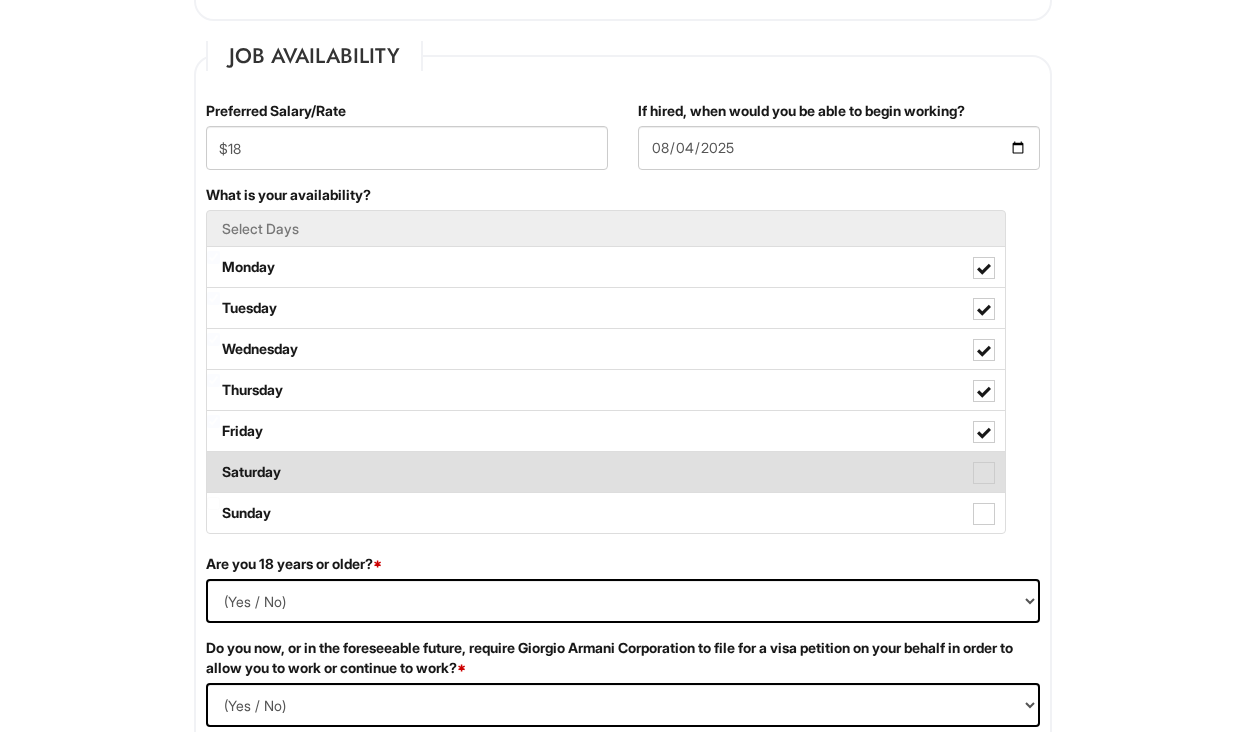click on "Saturday" at bounding box center [606, 472] 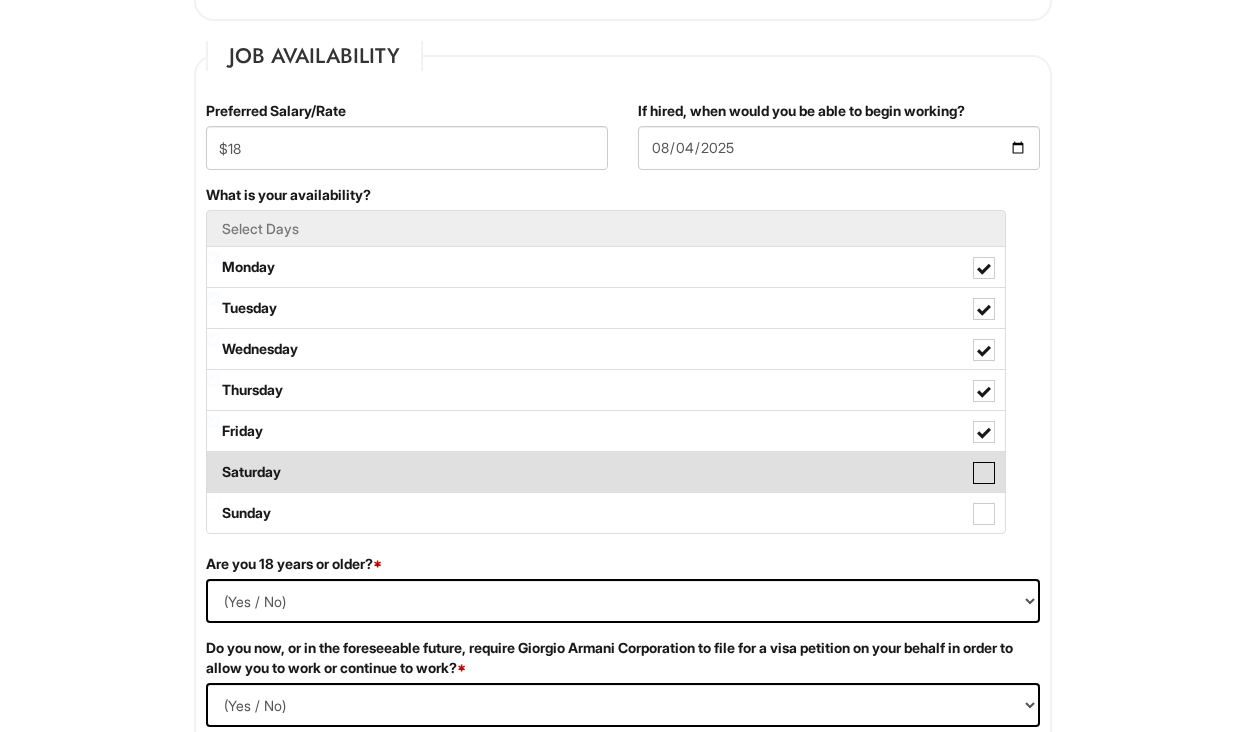 click on "Saturday" at bounding box center (213, 462) 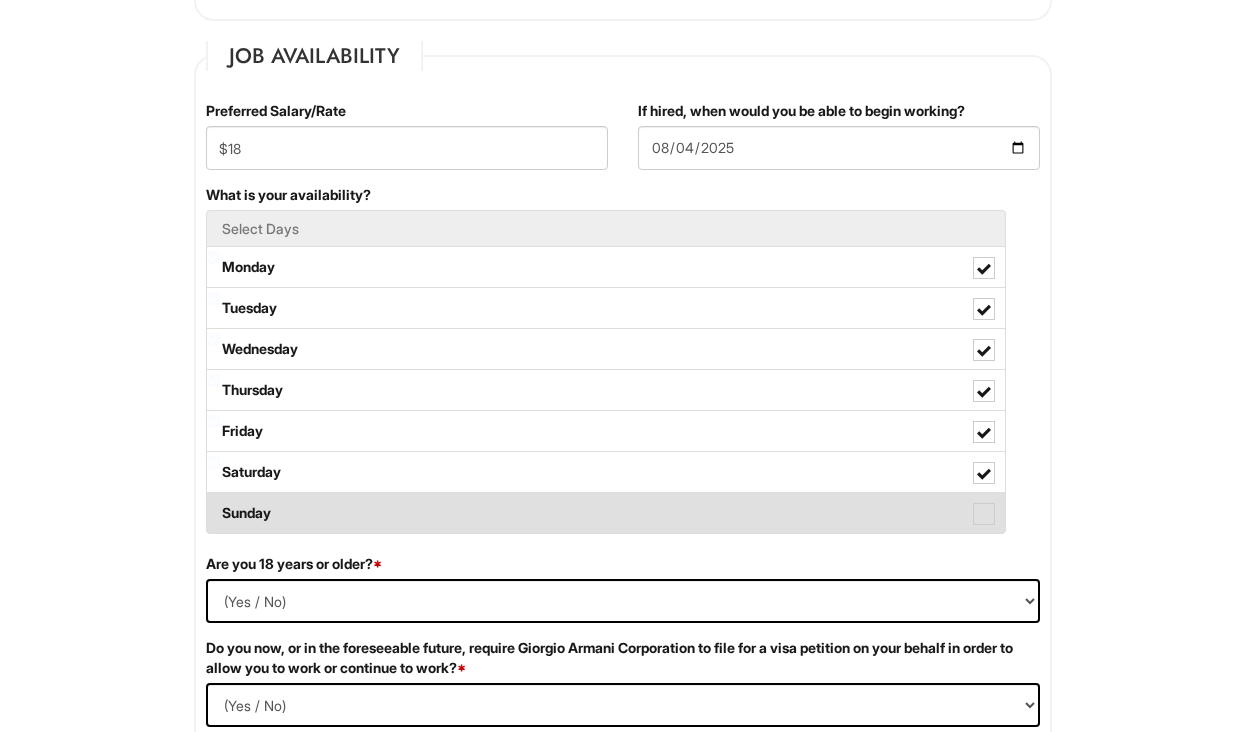 click on "Sunday" at bounding box center (606, 513) 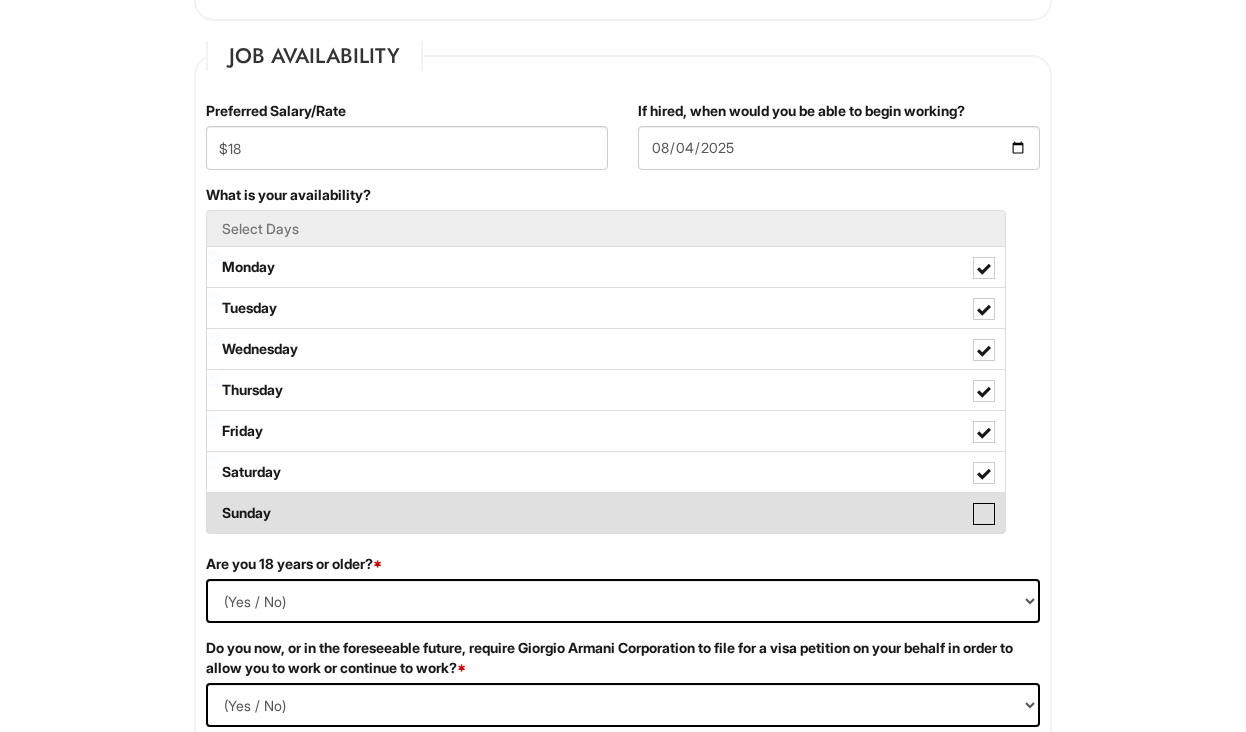 click on "Sunday" at bounding box center (213, 503) 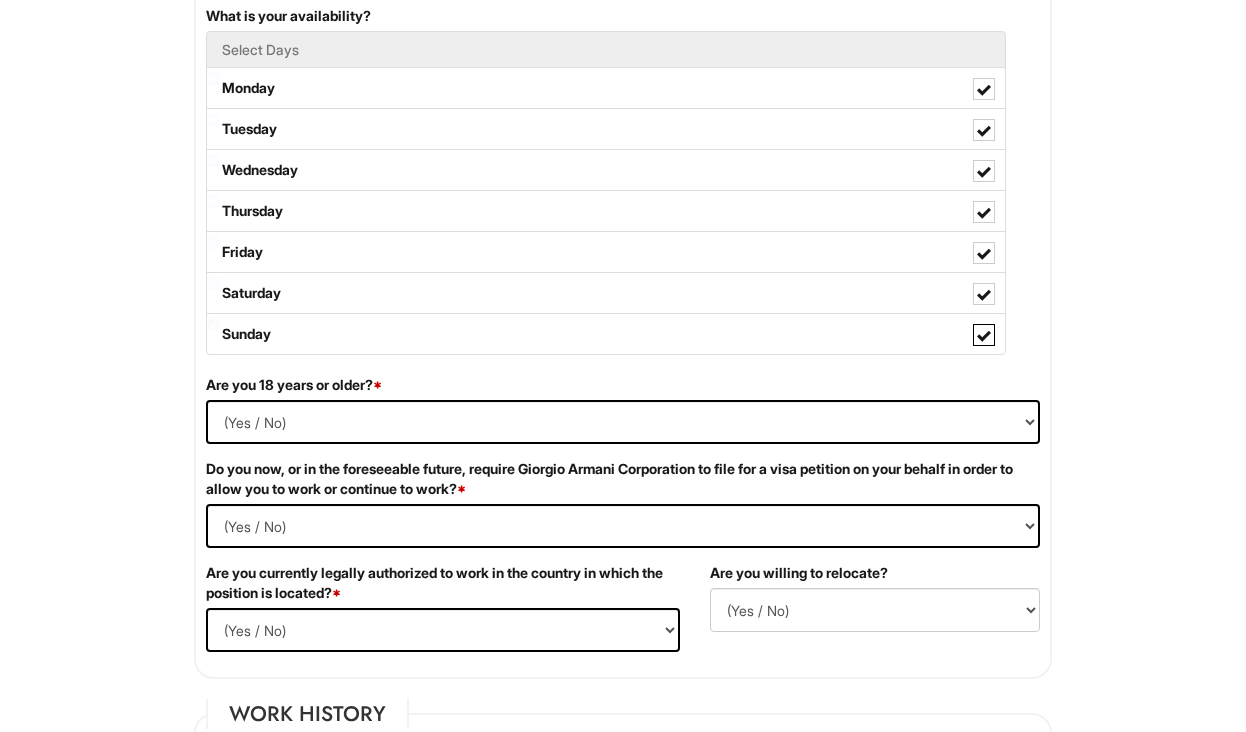scroll, scrollTop: 994, scrollLeft: 0, axis: vertical 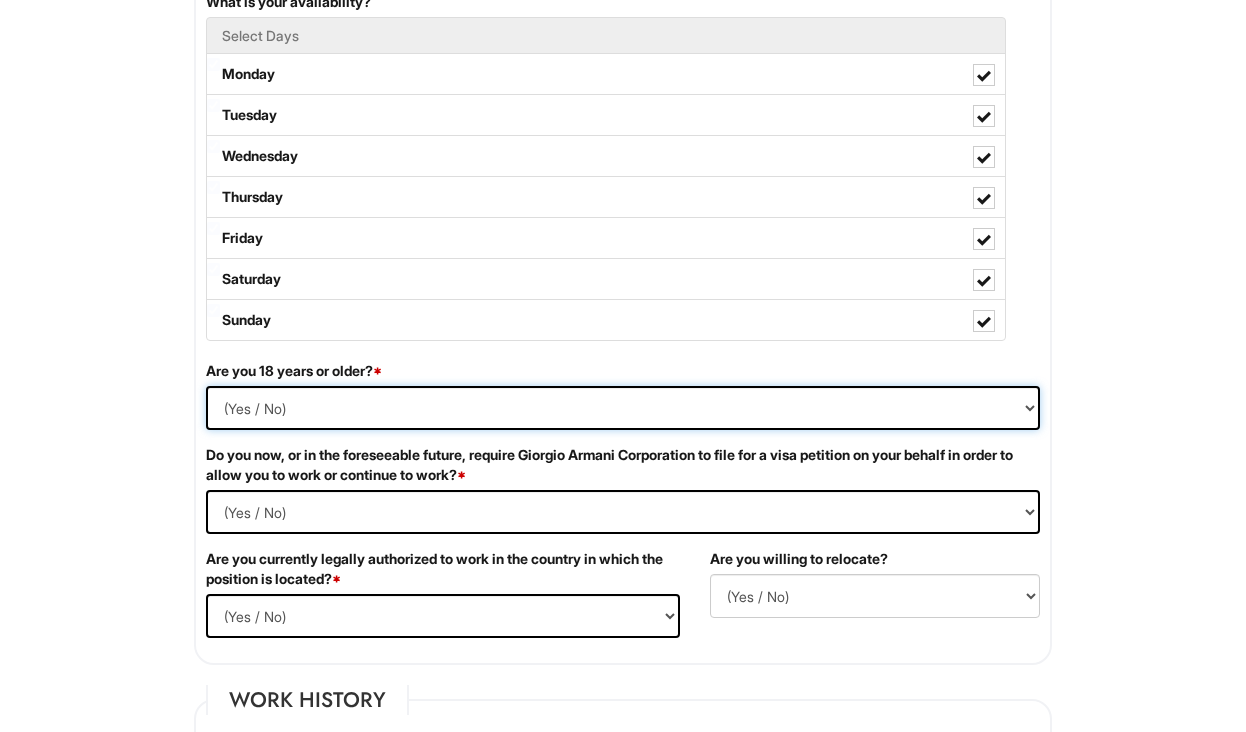 click on "(Yes / No) Yes No" at bounding box center [623, 408] 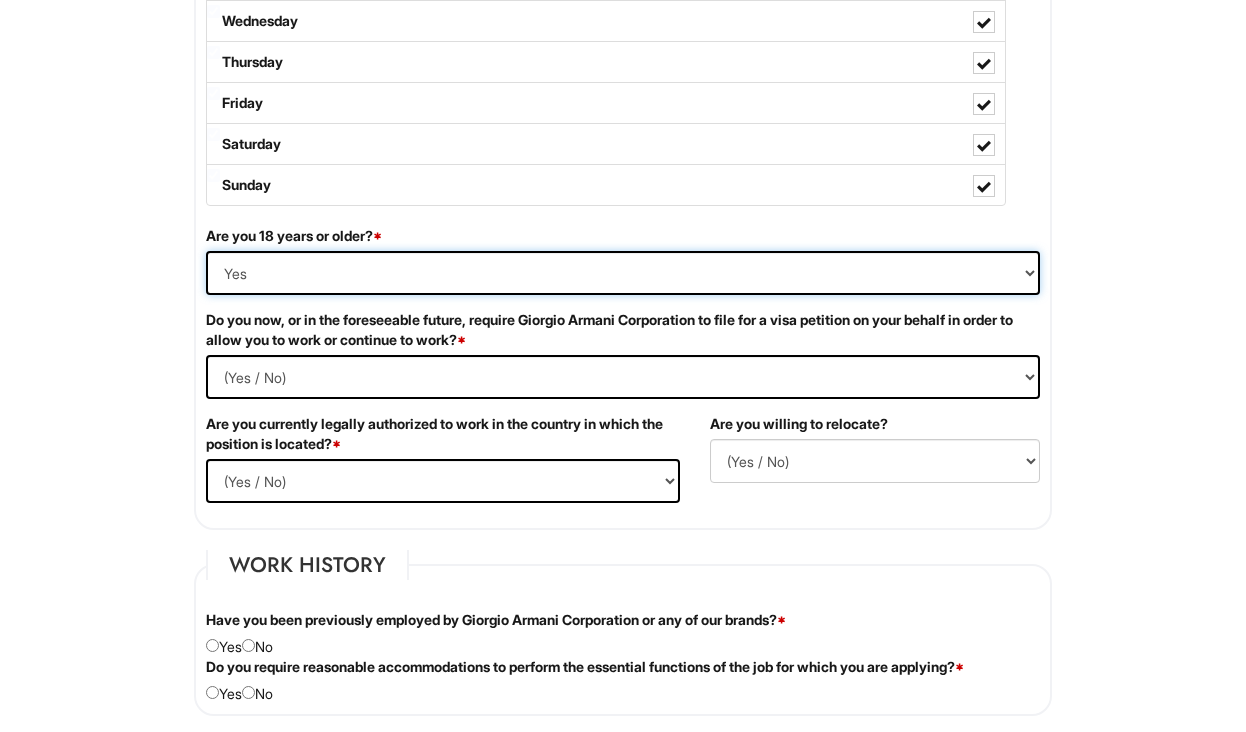 scroll, scrollTop: 1137, scrollLeft: 0, axis: vertical 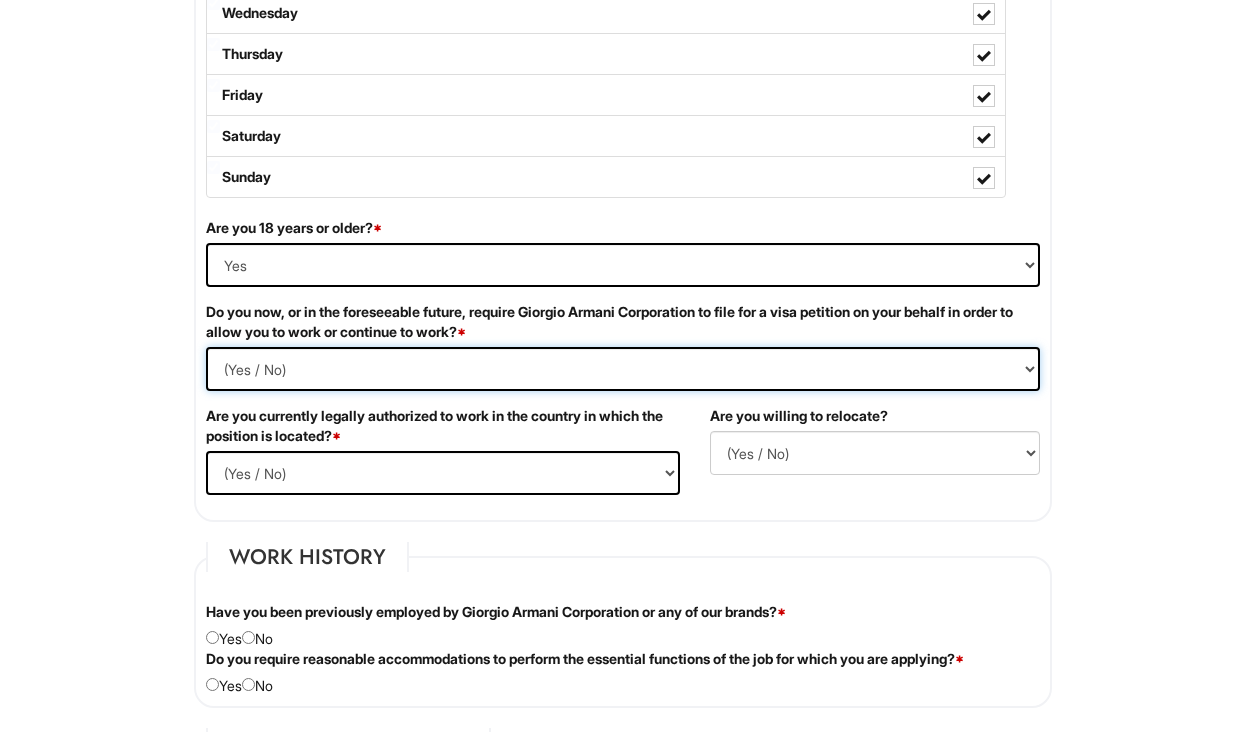 click on "(Yes / No) Yes No" at bounding box center [623, 369] 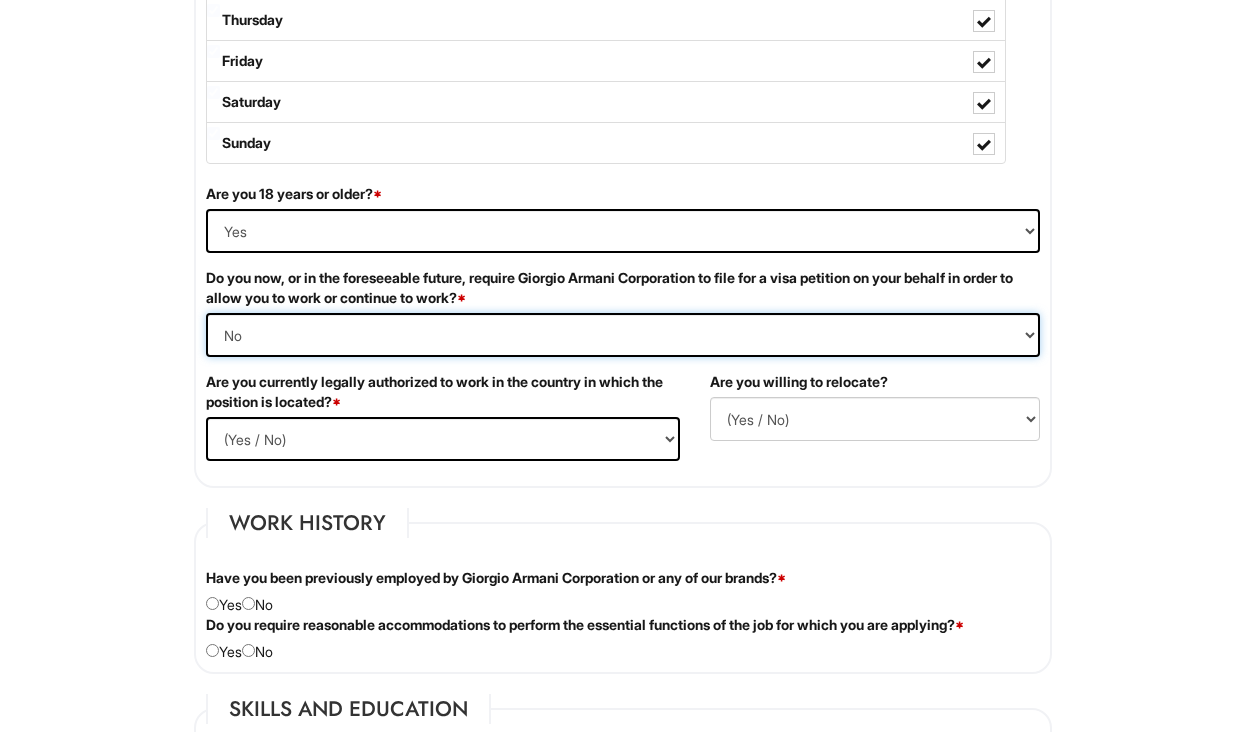 scroll, scrollTop: 1230, scrollLeft: 0, axis: vertical 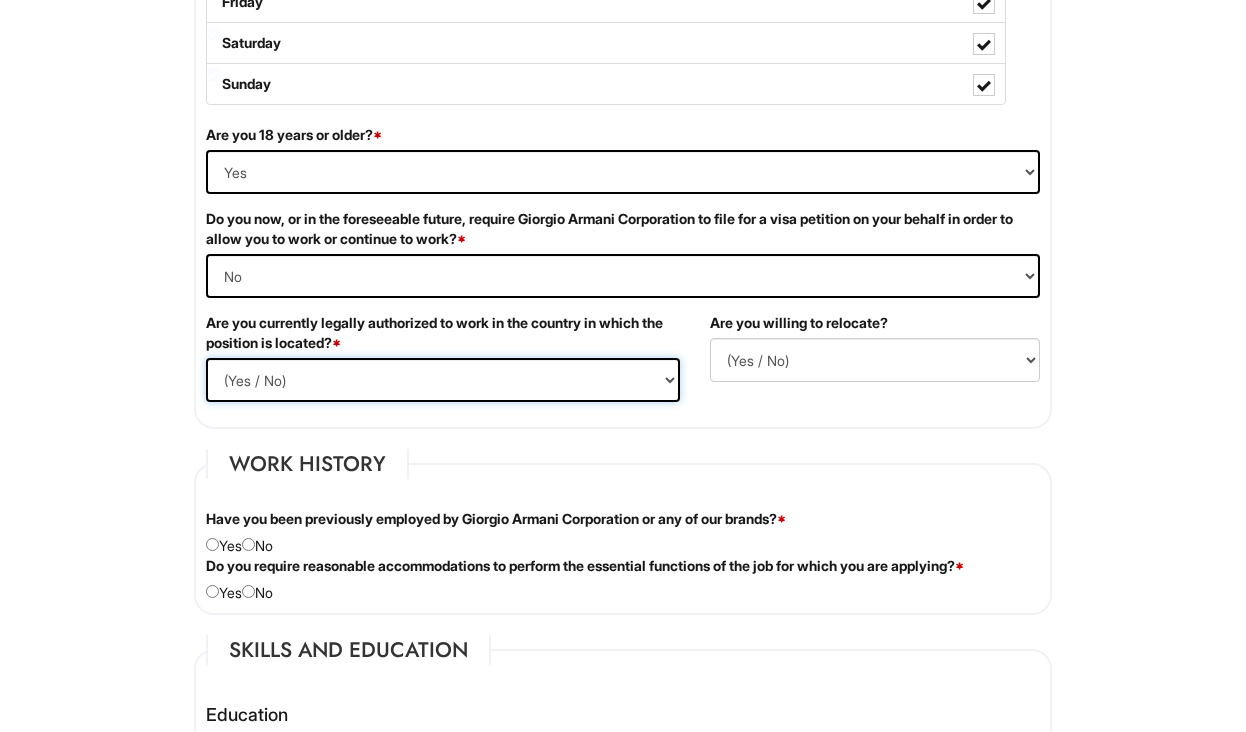 click on "(Yes / No) Yes No" at bounding box center [443, 380] 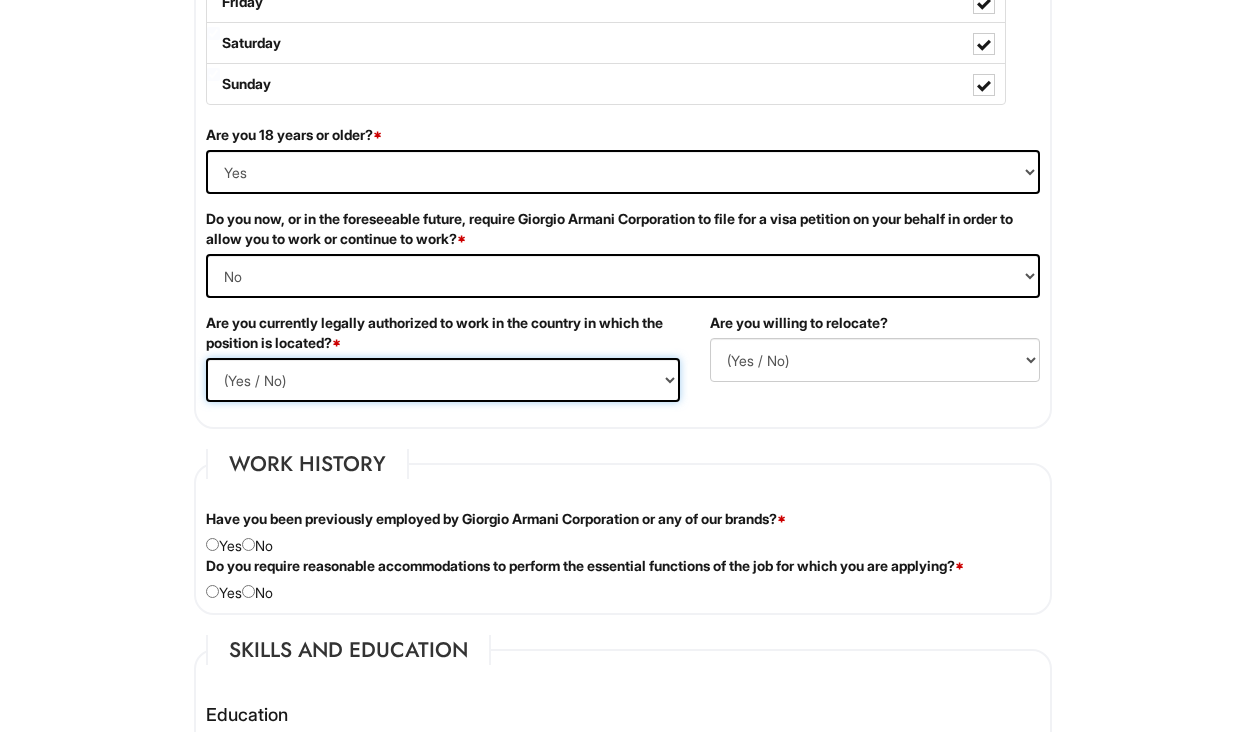 select on "Yes" 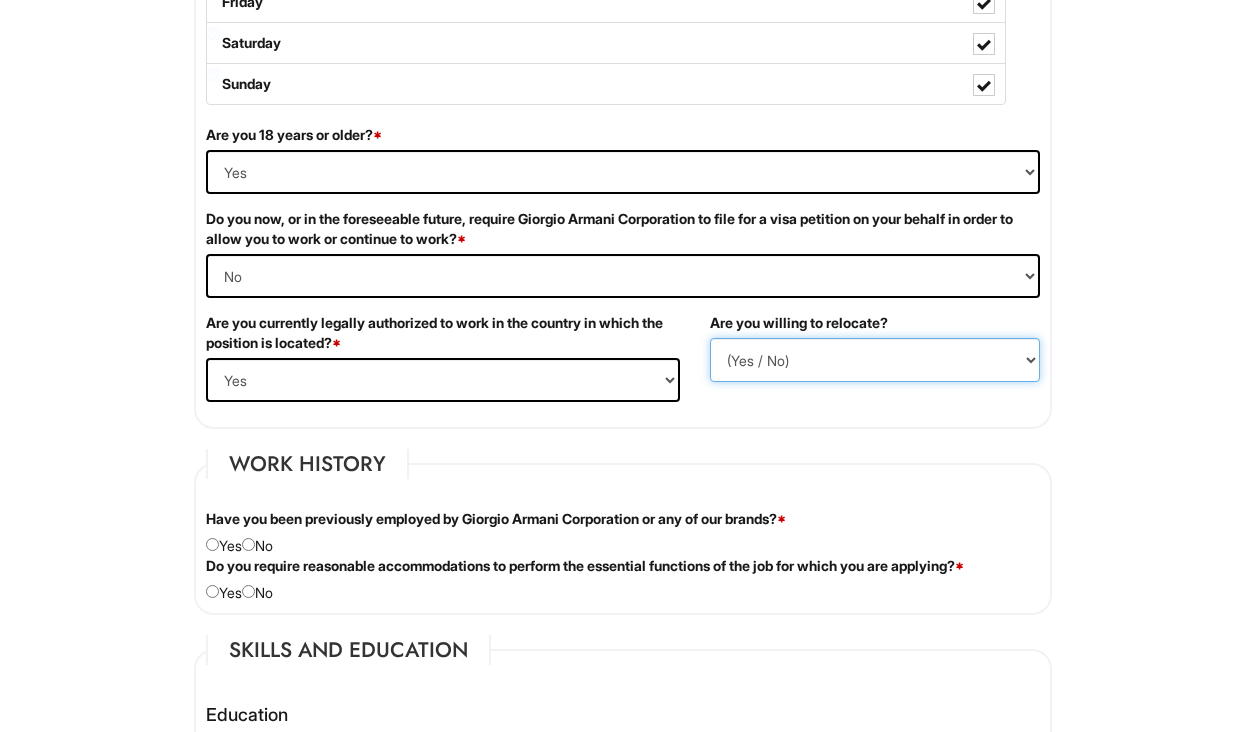 click on "(Yes / No) No Yes" at bounding box center [875, 360] 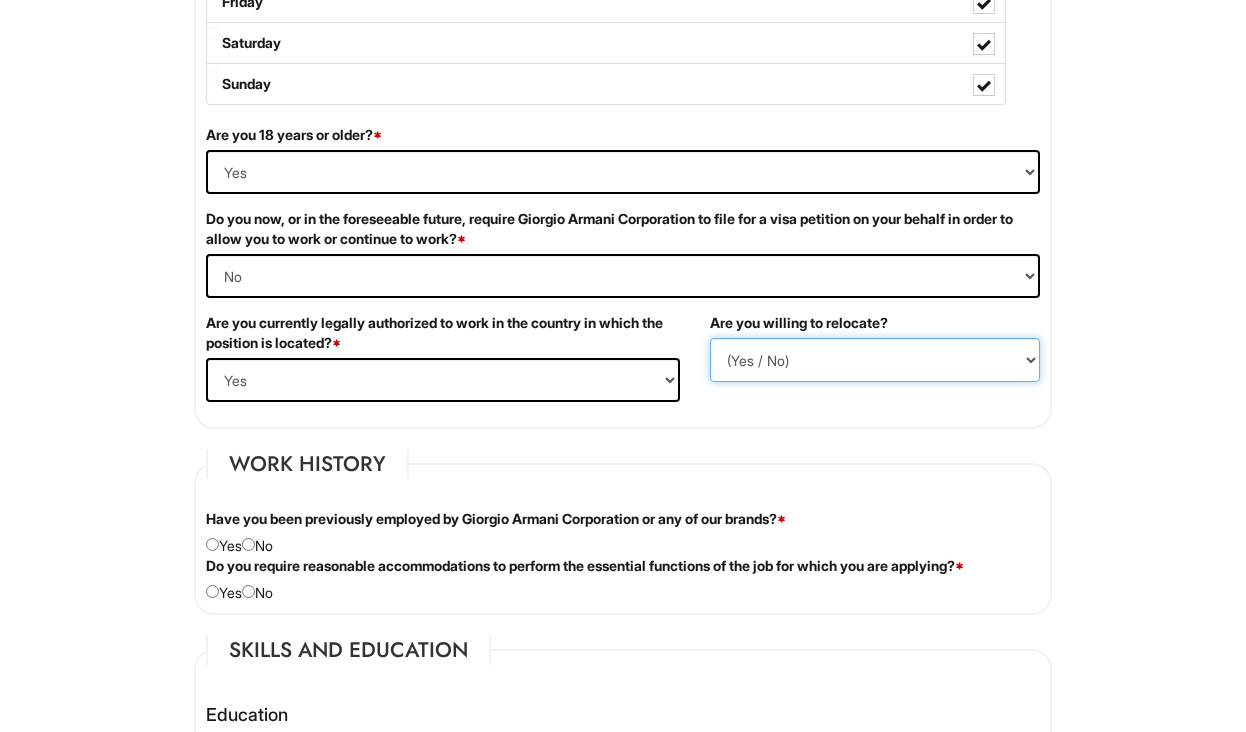 select on "N" 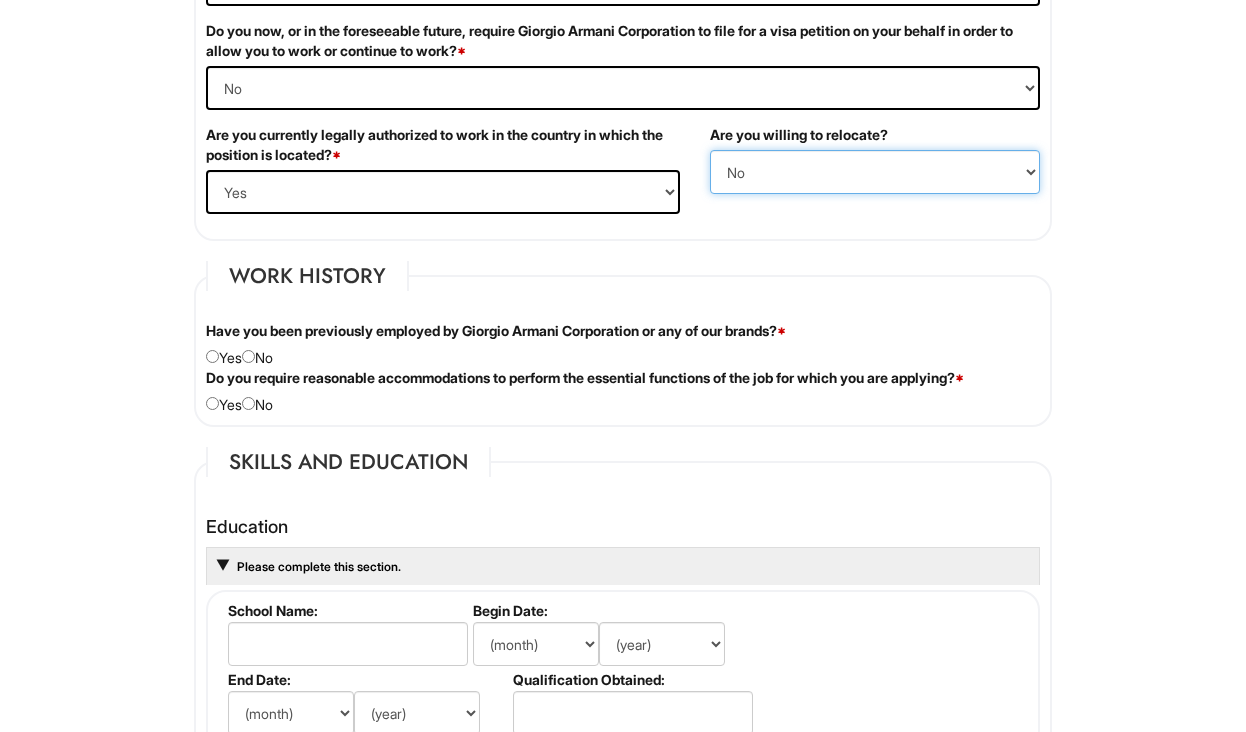 scroll, scrollTop: 1441, scrollLeft: 0, axis: vertical 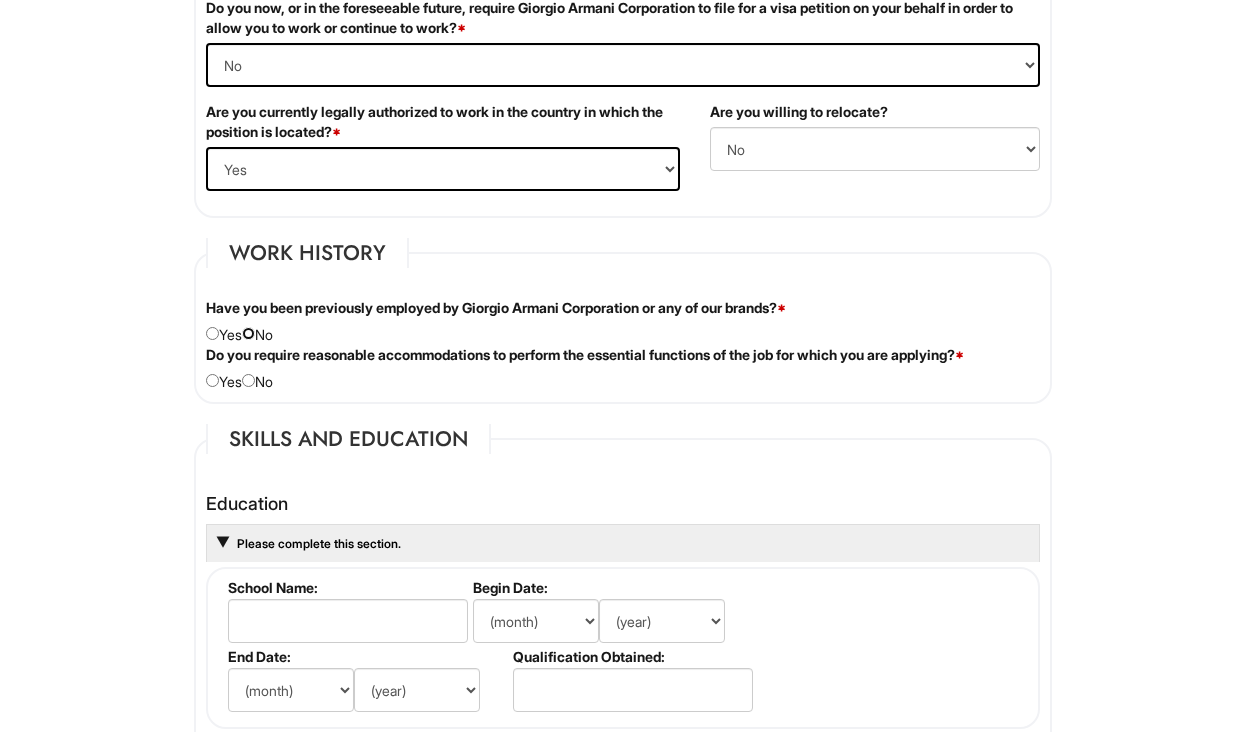 click at bounding box center [248, 333] 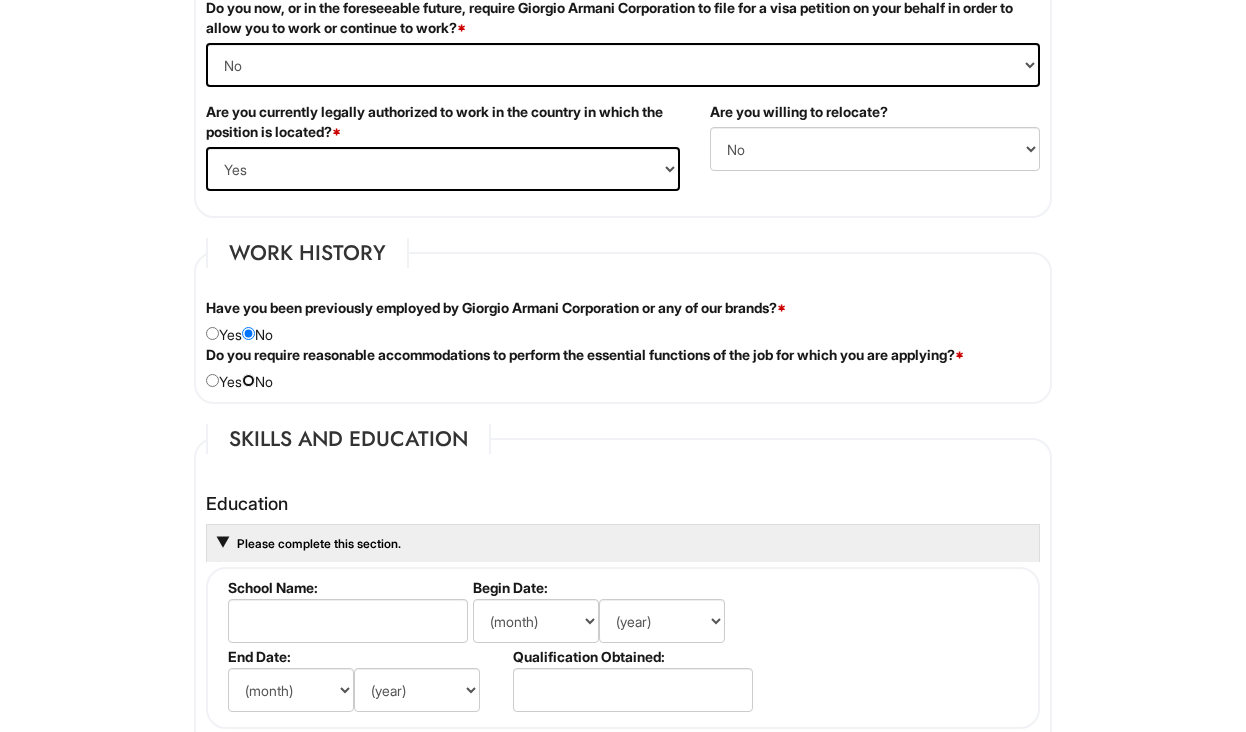 click at bounding box center [248, 380] 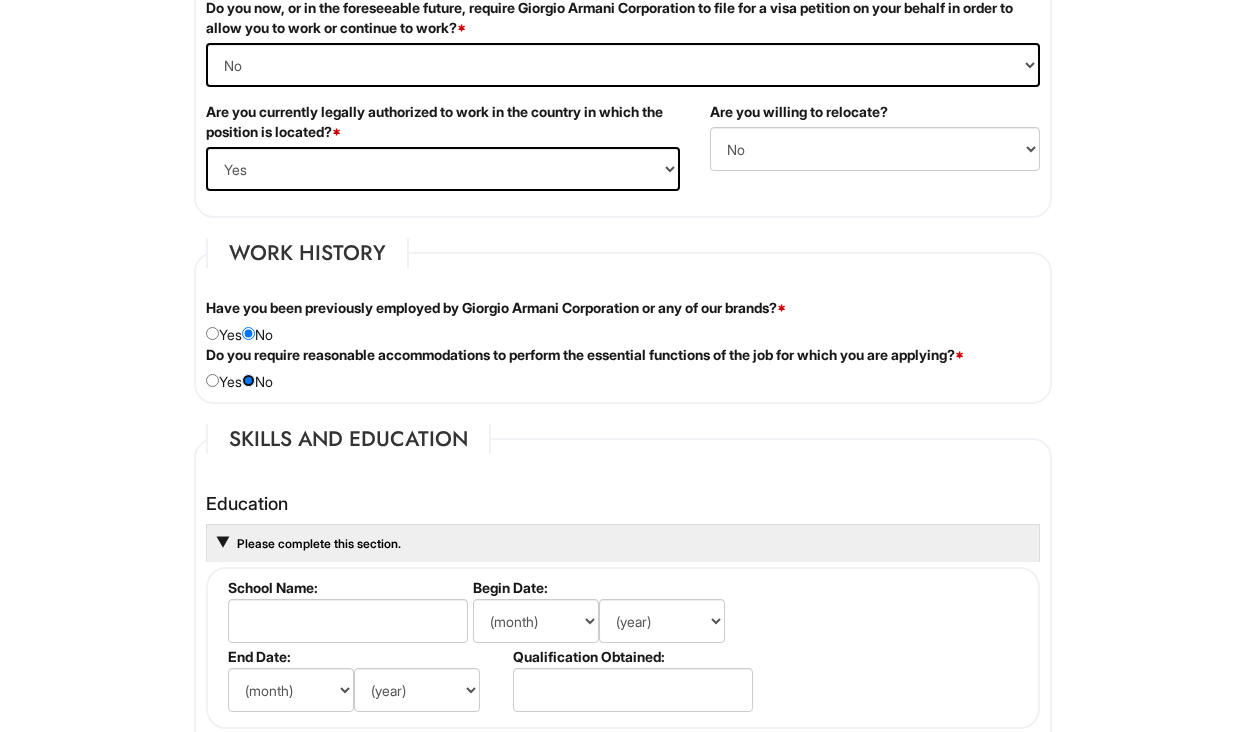 scroll, scrollTop: 1697, scrollLeft: 0, axis: vertical 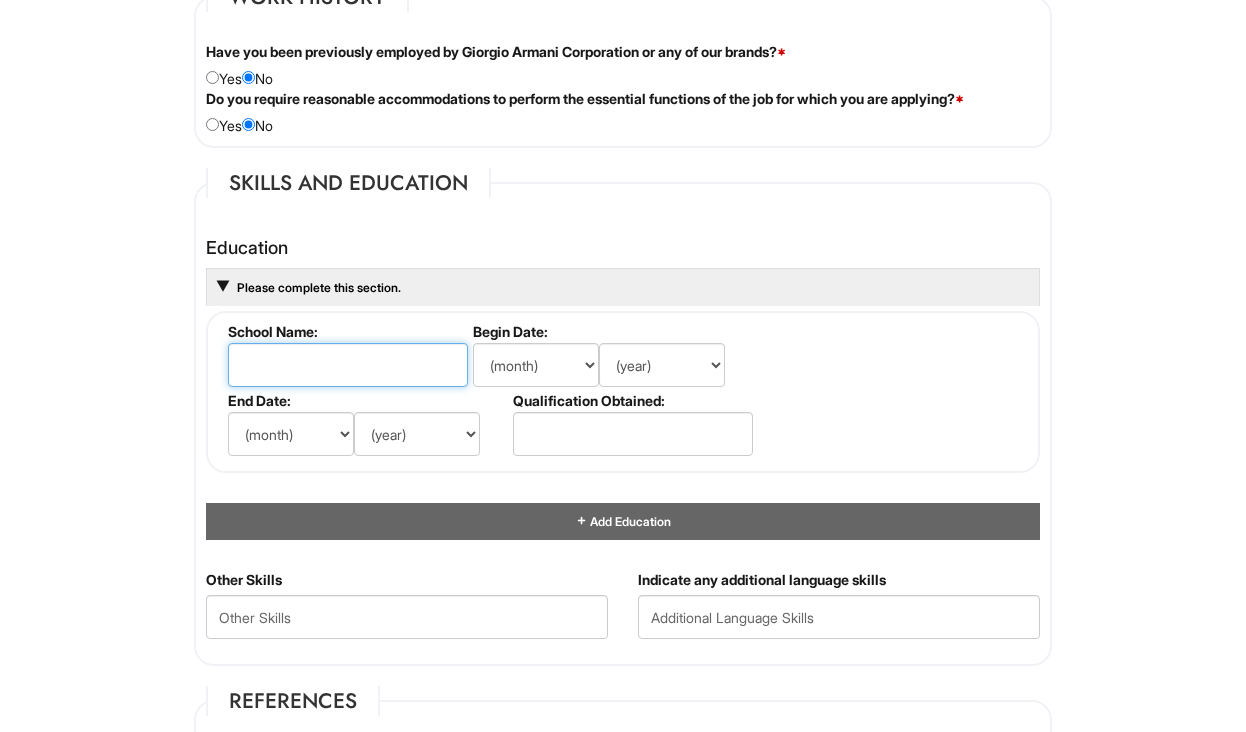 click at bounding box center [348, 365] 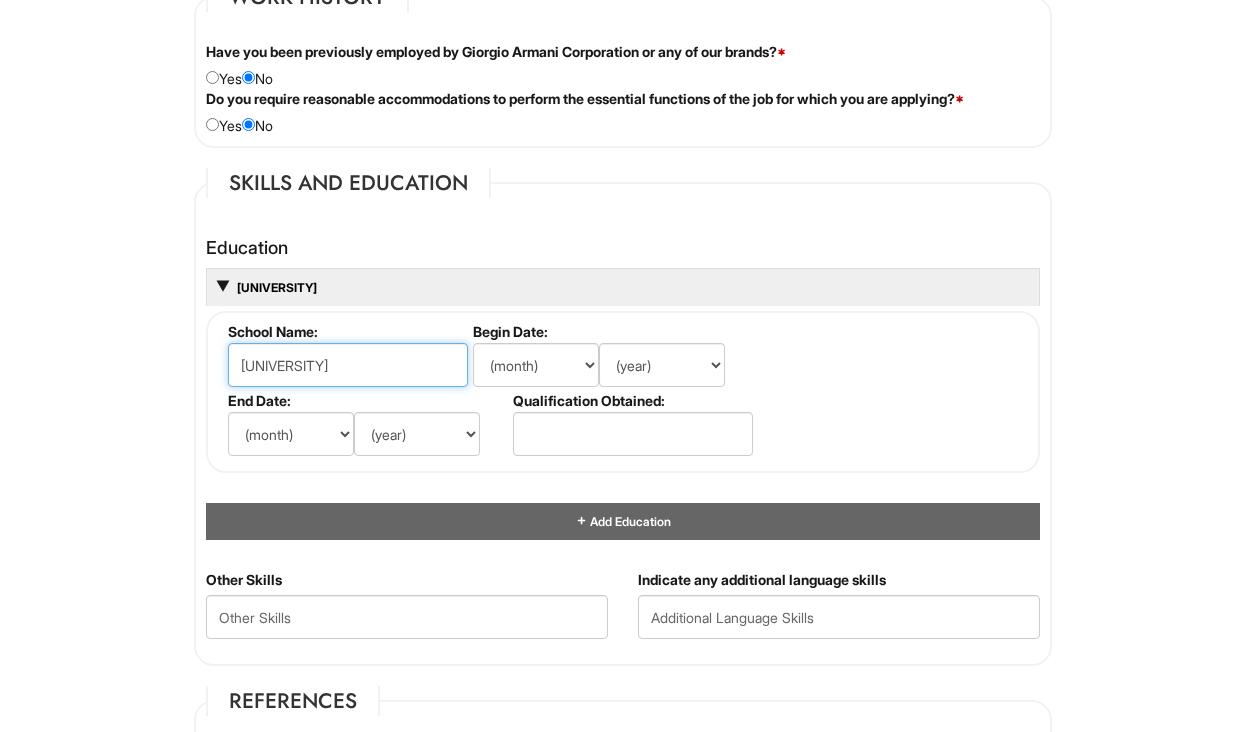 type on "[UNIVERSITY]" 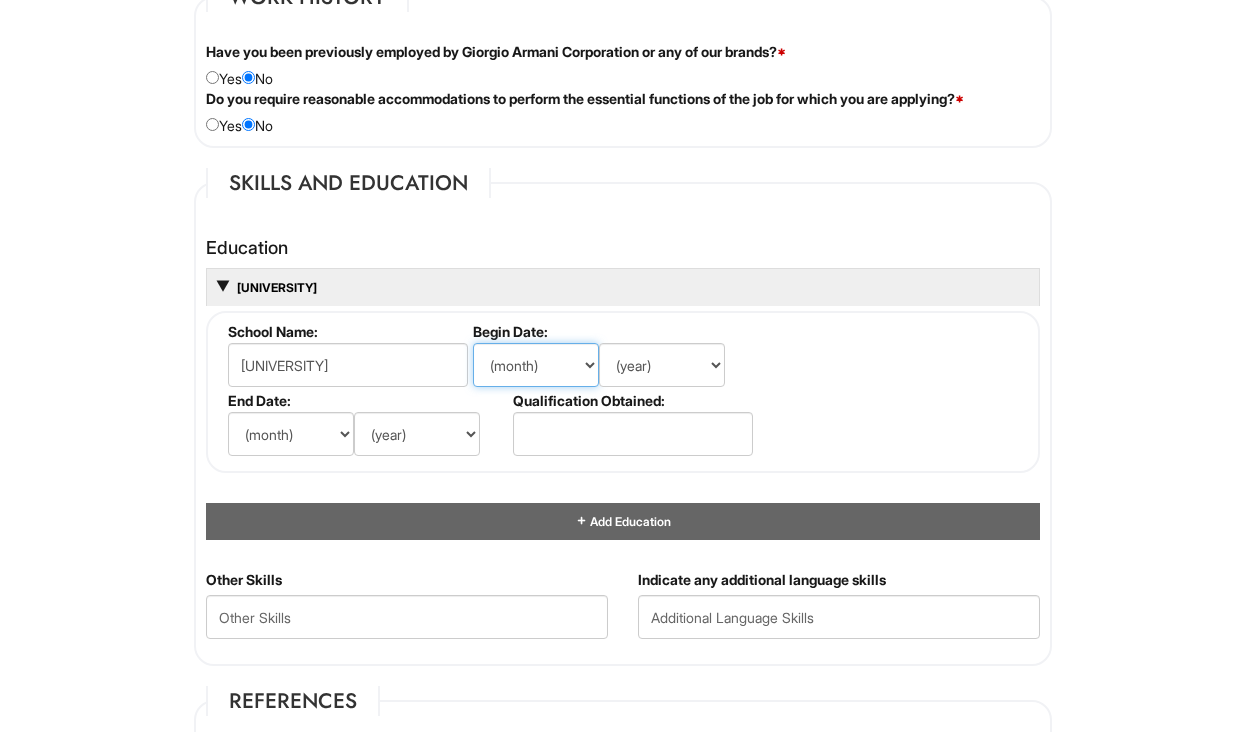click on "(month) Jan Feb Mar Apr May Jun Jul Aug Sep Oct Nov Dec" at bounding box center [536, 365] 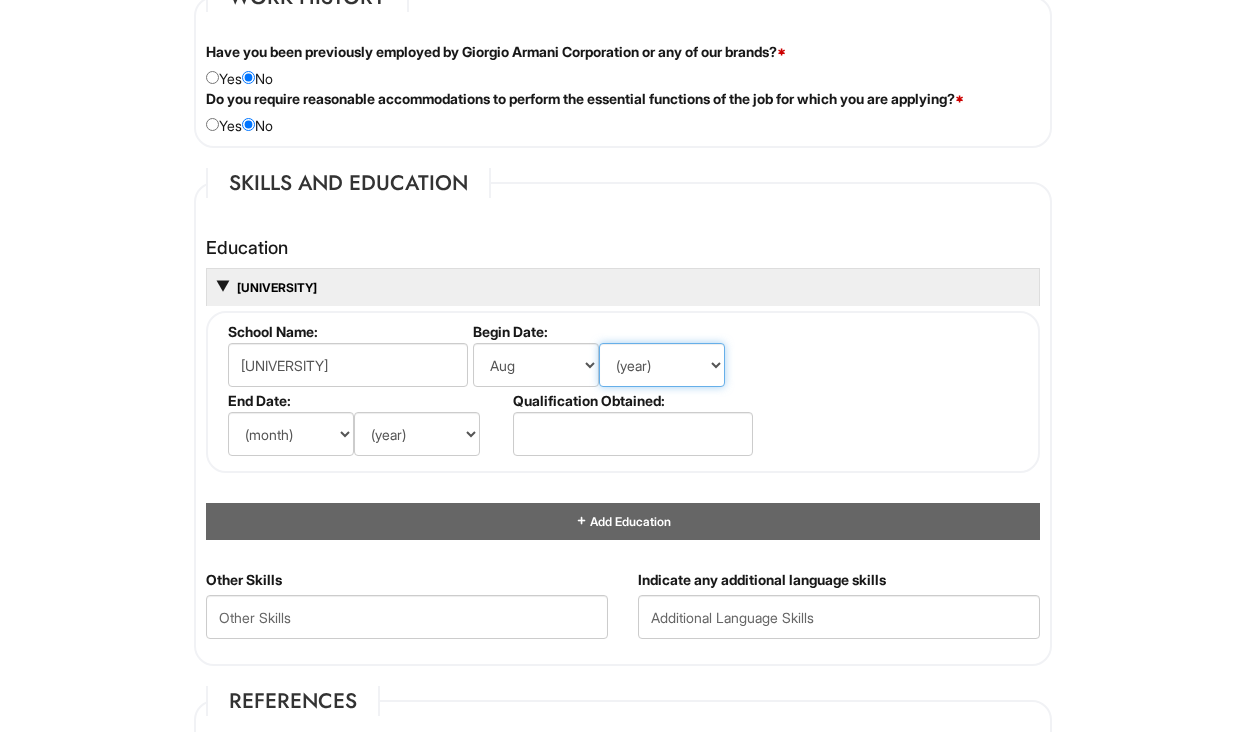 drag, startPoint x: 644, startPoint y: 393, endPoint x: 650, endPoint y: 378, distance: 16.155495 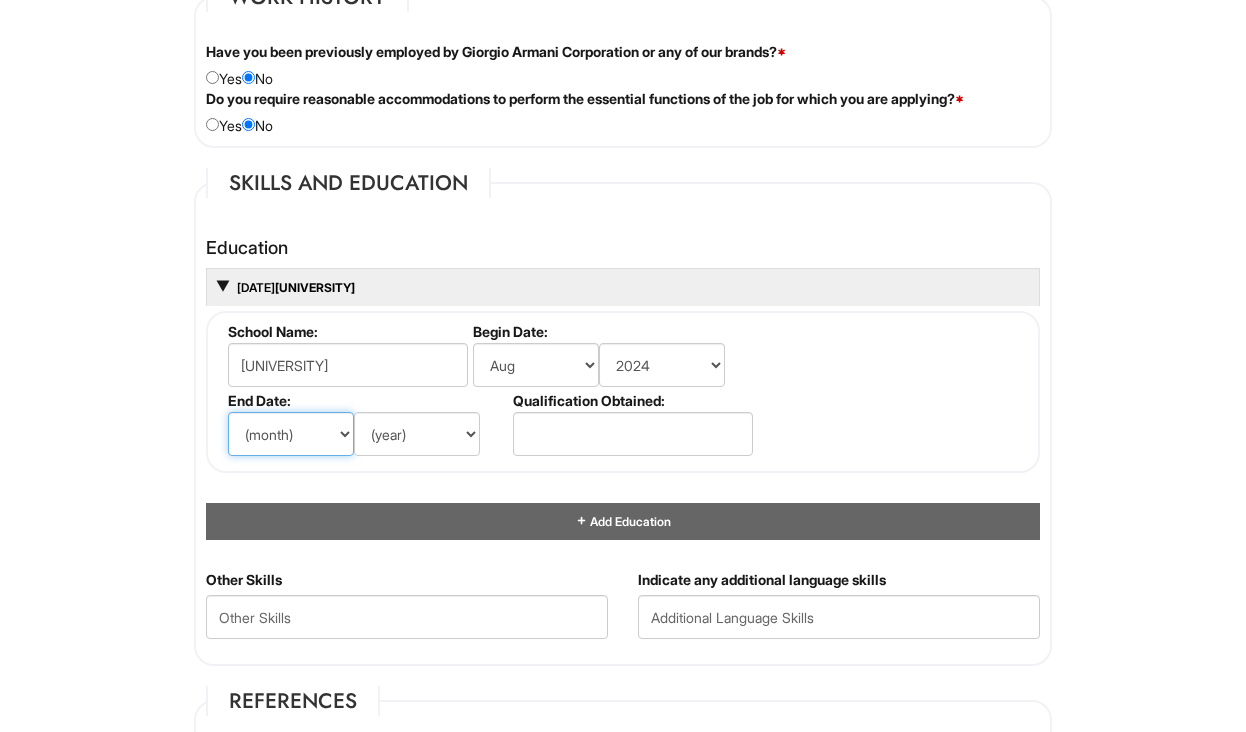 click on "(month) Jan Feb Mar Apr May Jun Jul Aug Sep Oct Nov Dec" at bounding box center [291, 434] 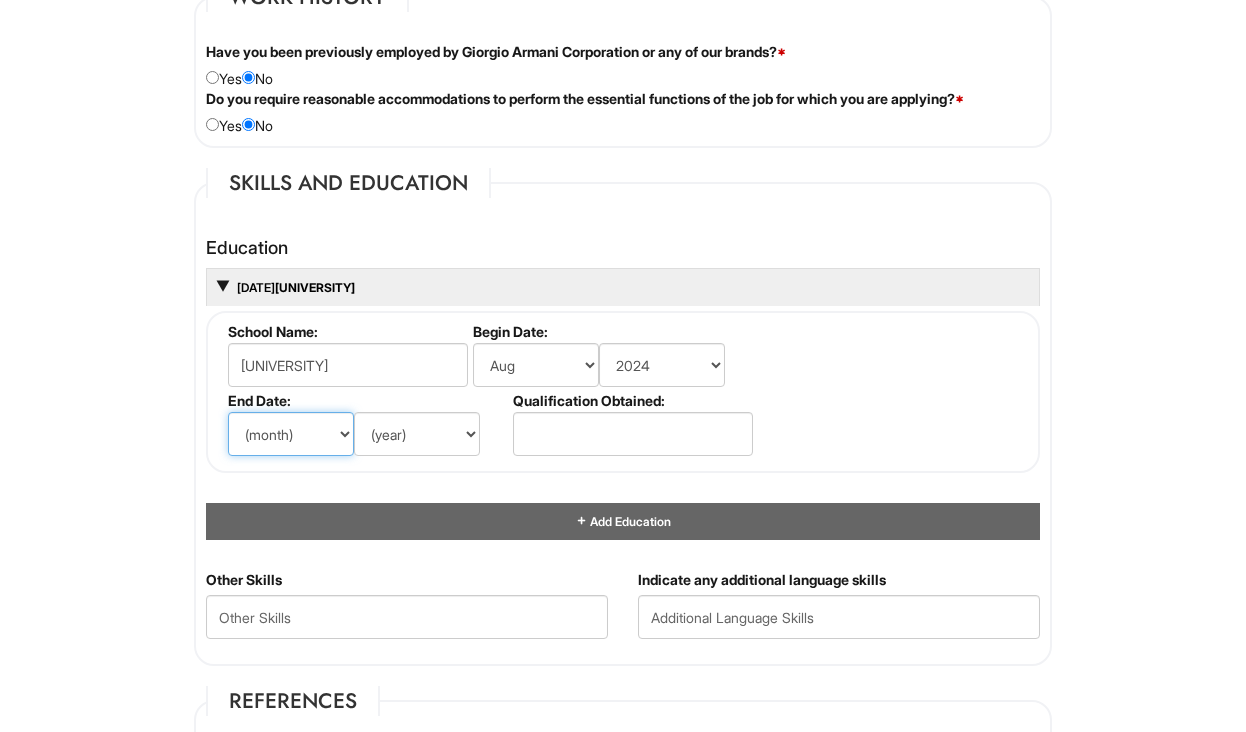select on "5" 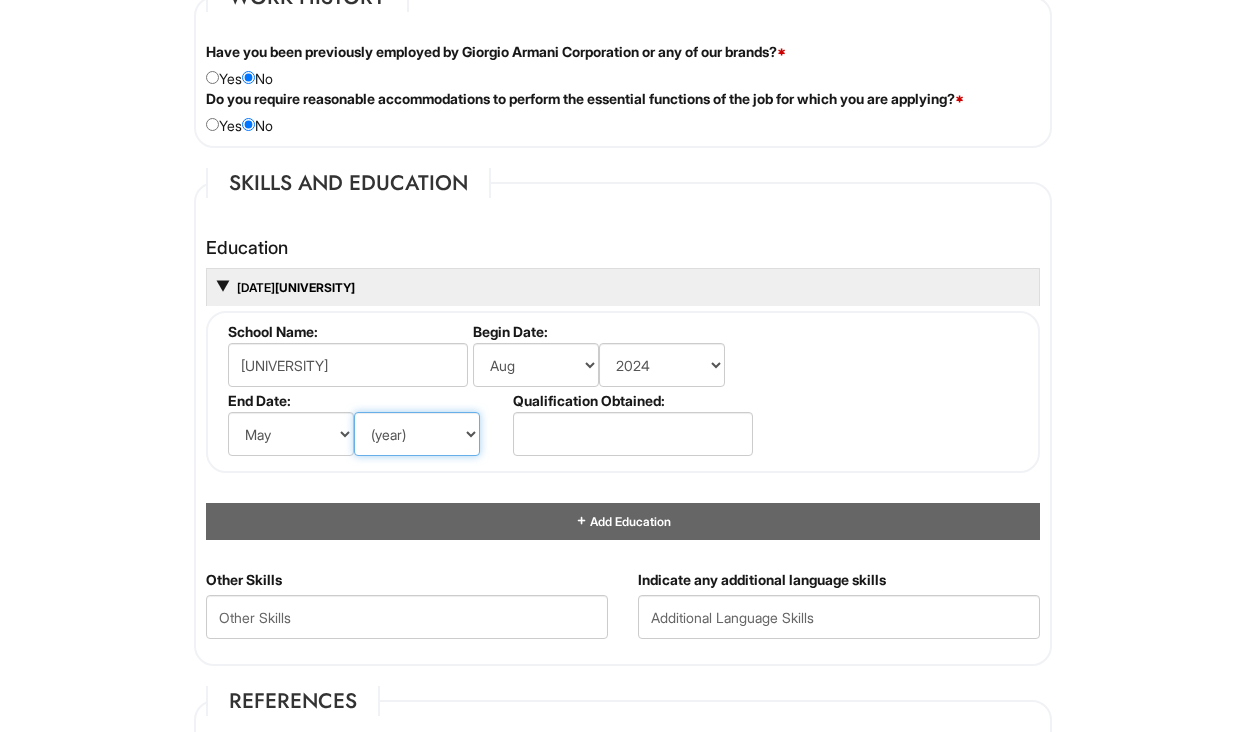 click on "(year) 2029 2028 2027 2026 2025 2024 2023 2022 2021 2020 2019 2018 2017 2016 2015 2014 2013 2012 2011 2010 2009 2008 2007 2006 2005 2004 2003 2002 2001 2000 1999 1998 1997 1996 1995 1994 1993 1992 1991 1990 1989 1988 1987 1986 1985 1984 1983 1982 1981 1980 1979 1978 1977 1976 1975 1974 1973 1972 1971 1970 1969 1968 1967 1966 1965 1964 1963 1962 1961 1960 1959 1958 1957 1956 1955 1954 1953 1952 1951 1950 1949 1948 1947 1946  --  2030 2031 2032 2033 2034 2035 2036 2037 2038 2039 2040 2041 2042 2043 2044 2045 2046 2047 2048 2049 2050 2051 2052 2053 2054 2055 2056 2057 2058 2059 2060 2061 2062 2063 2064" at bounding box center (417, 434) 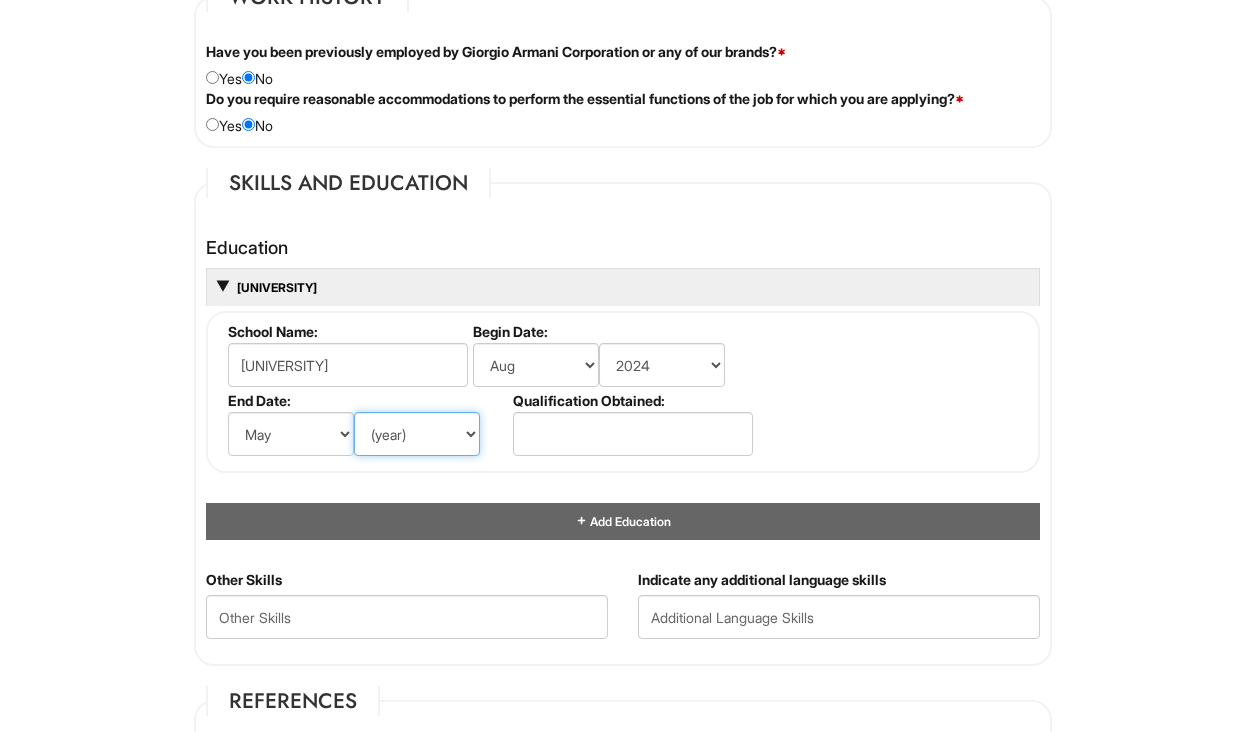 select on "2025" 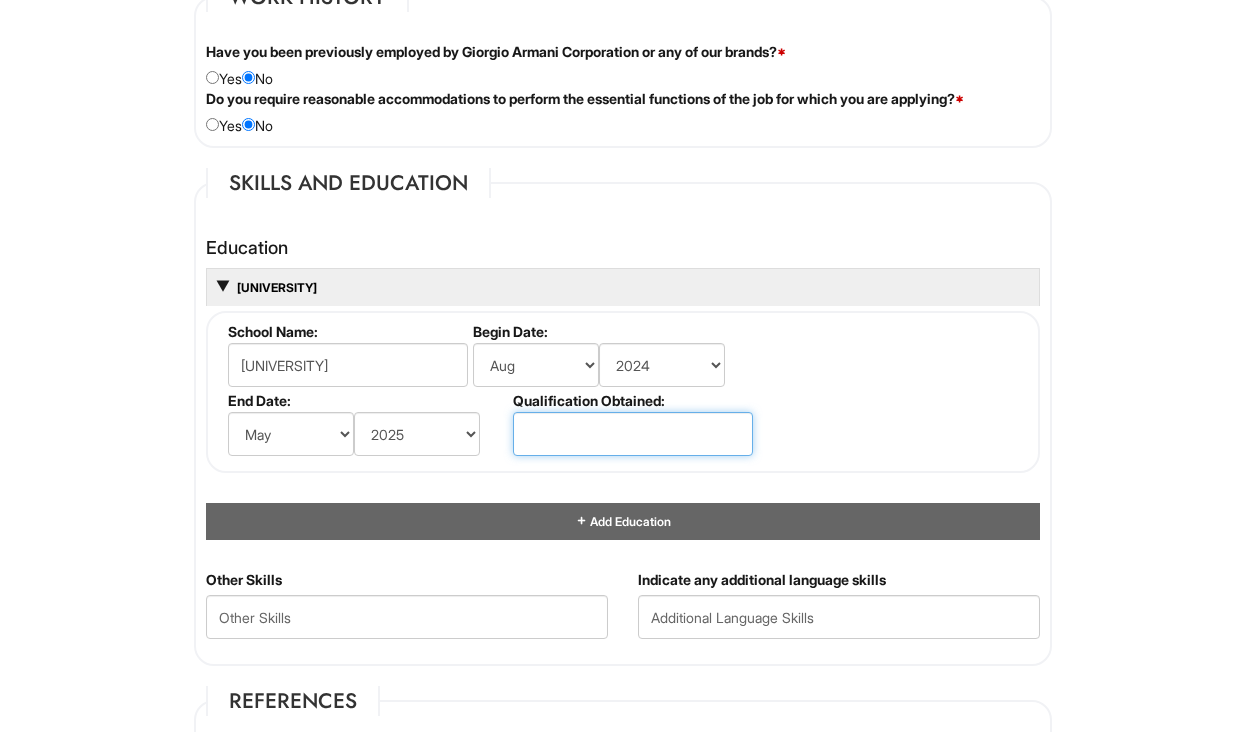 click at bounding box center [633, 434] 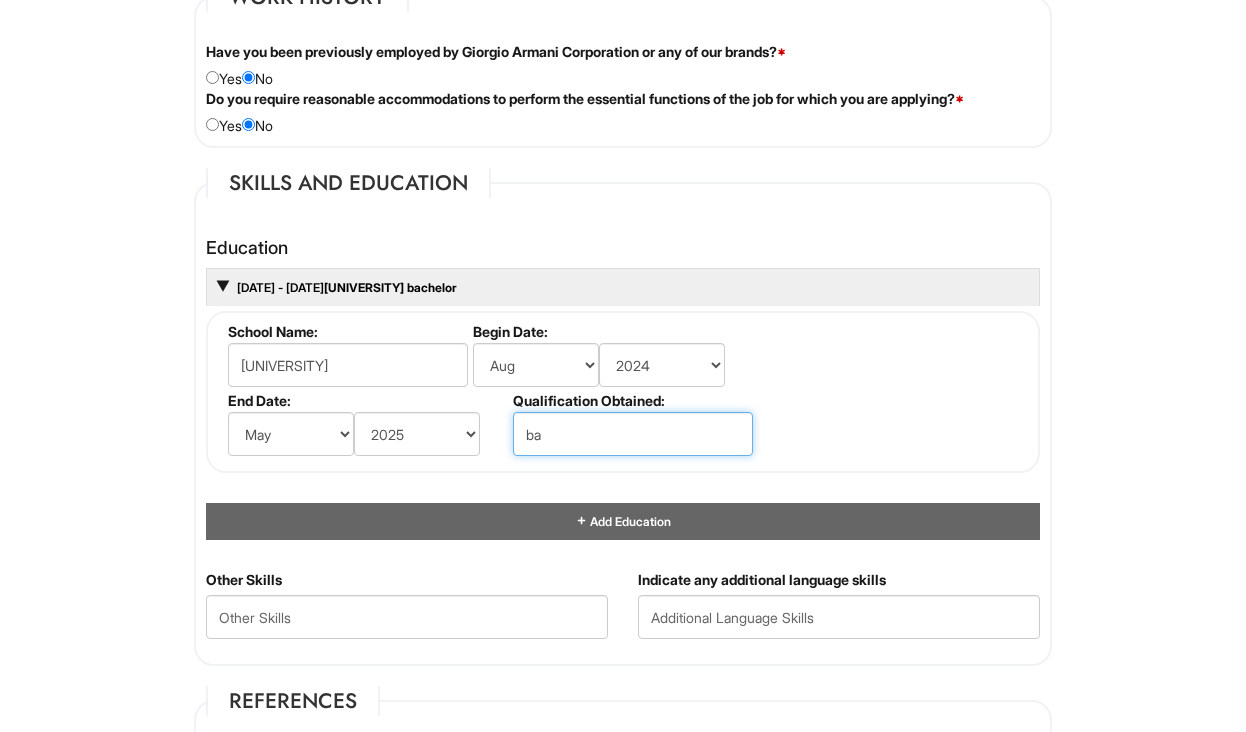 type on "b" 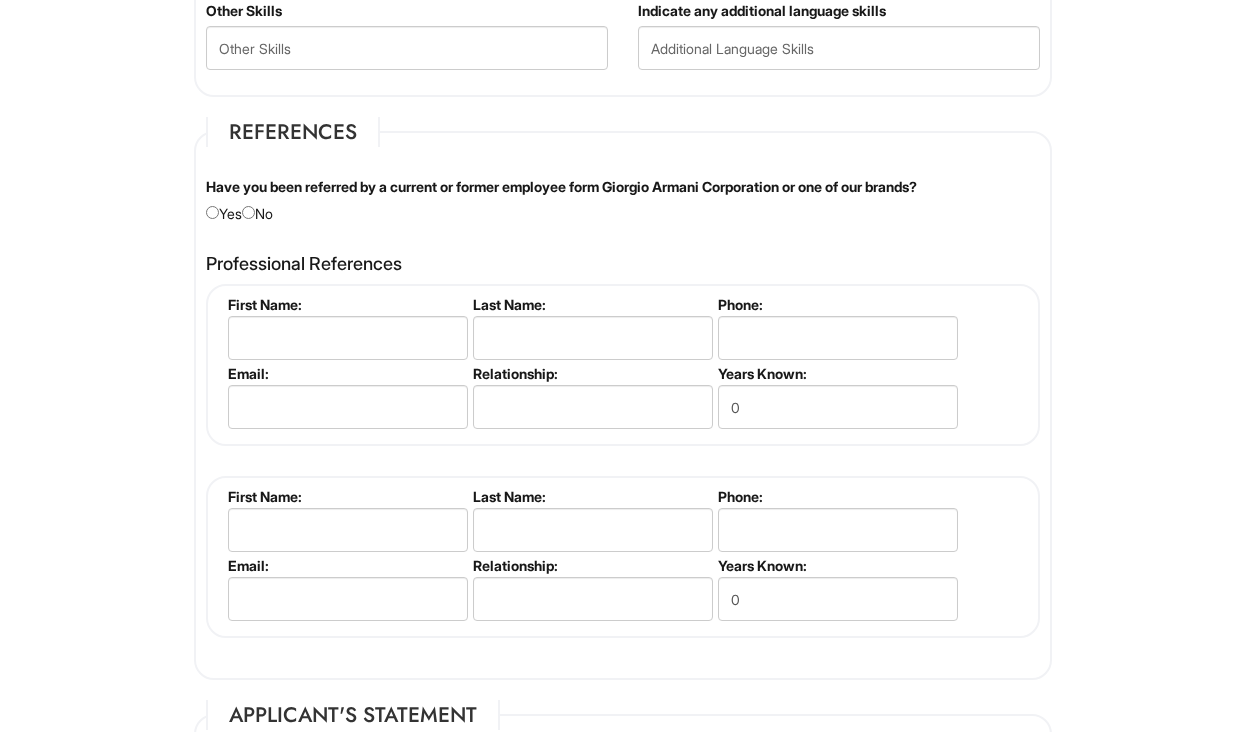scroll, scrollTop: 2264, scrollLeft: 0, axis: vertical 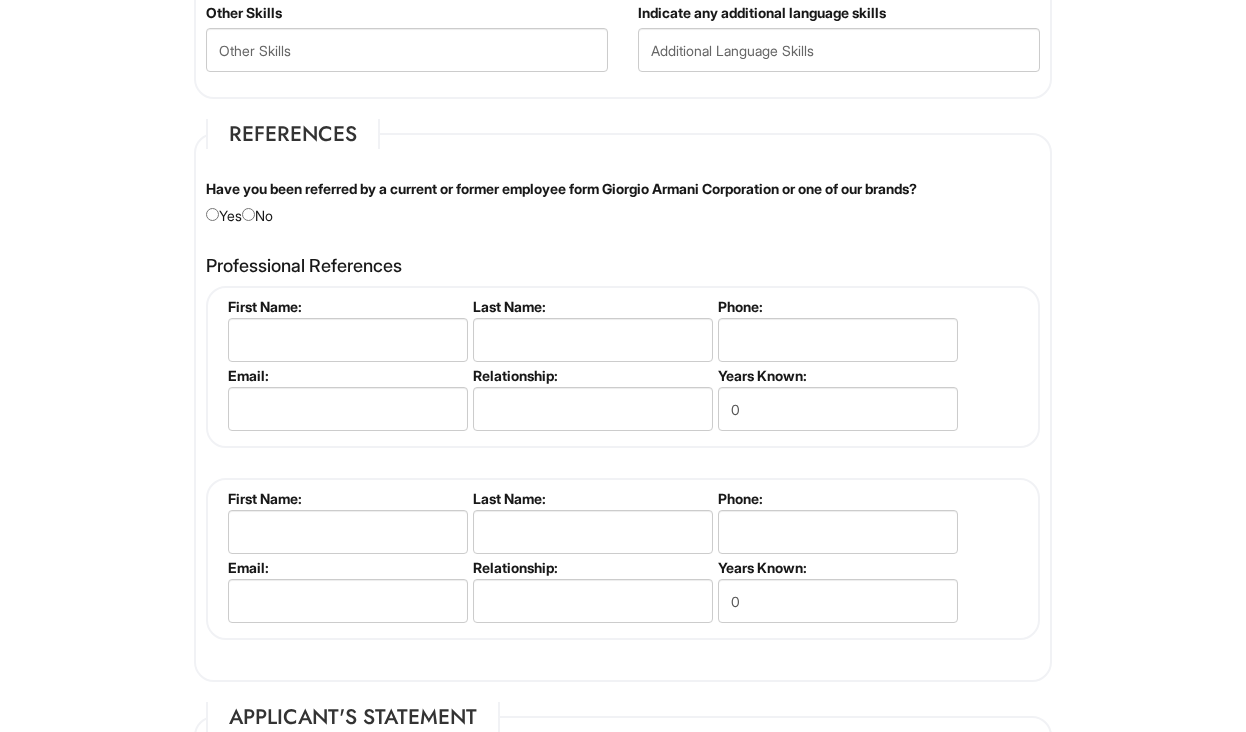type on "Bachelor Degree" 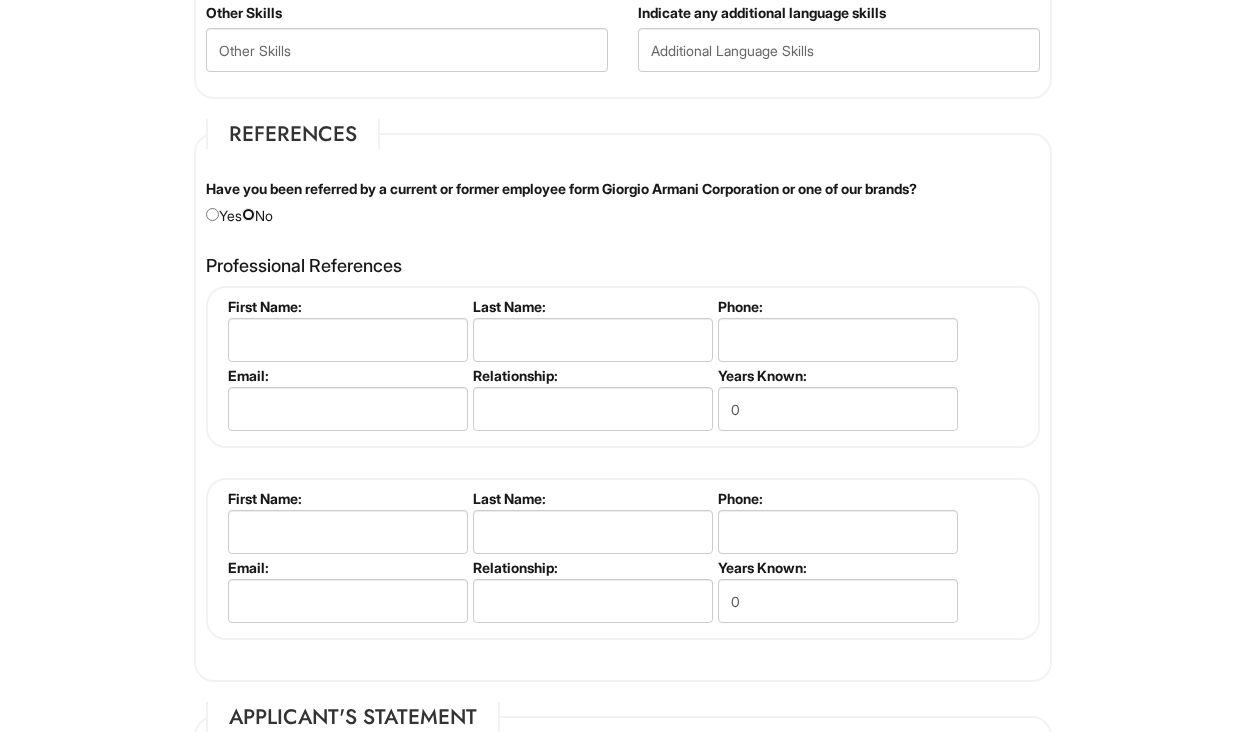 click at bounding box center [248, 214] 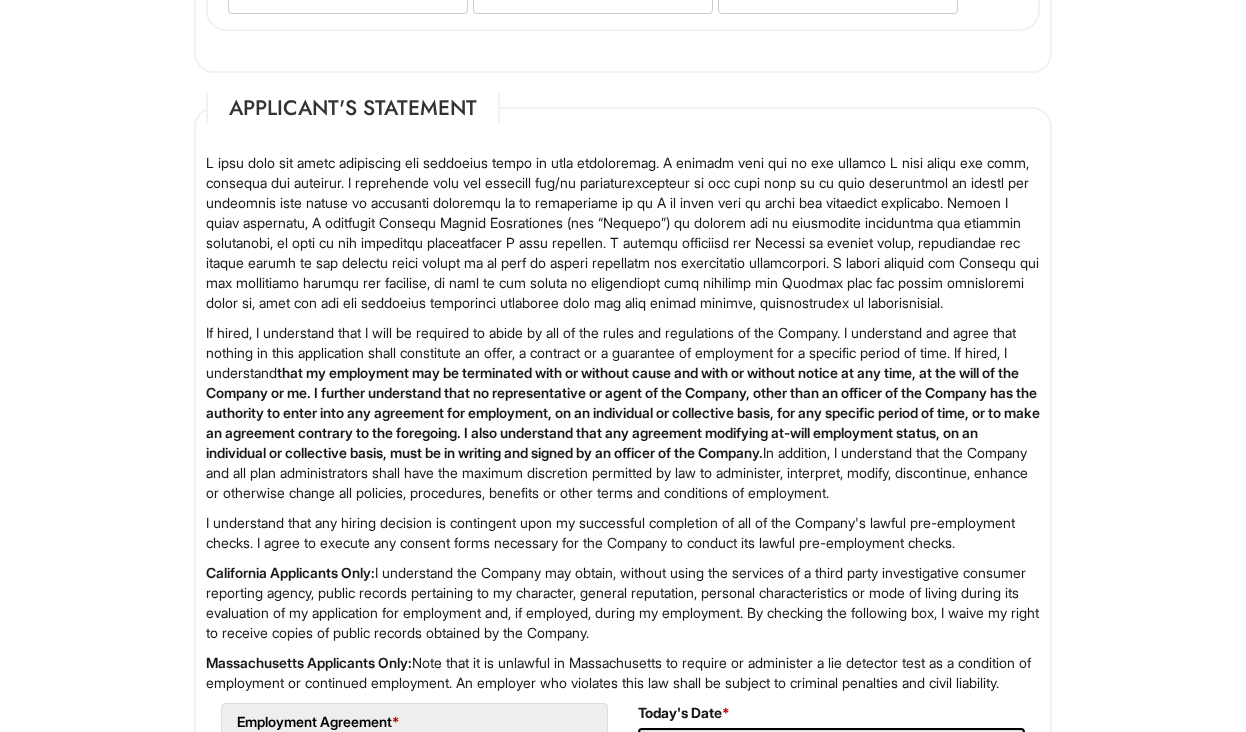 scroll, scrollTop: 3254, scrollLeft: 0, axis: vertical 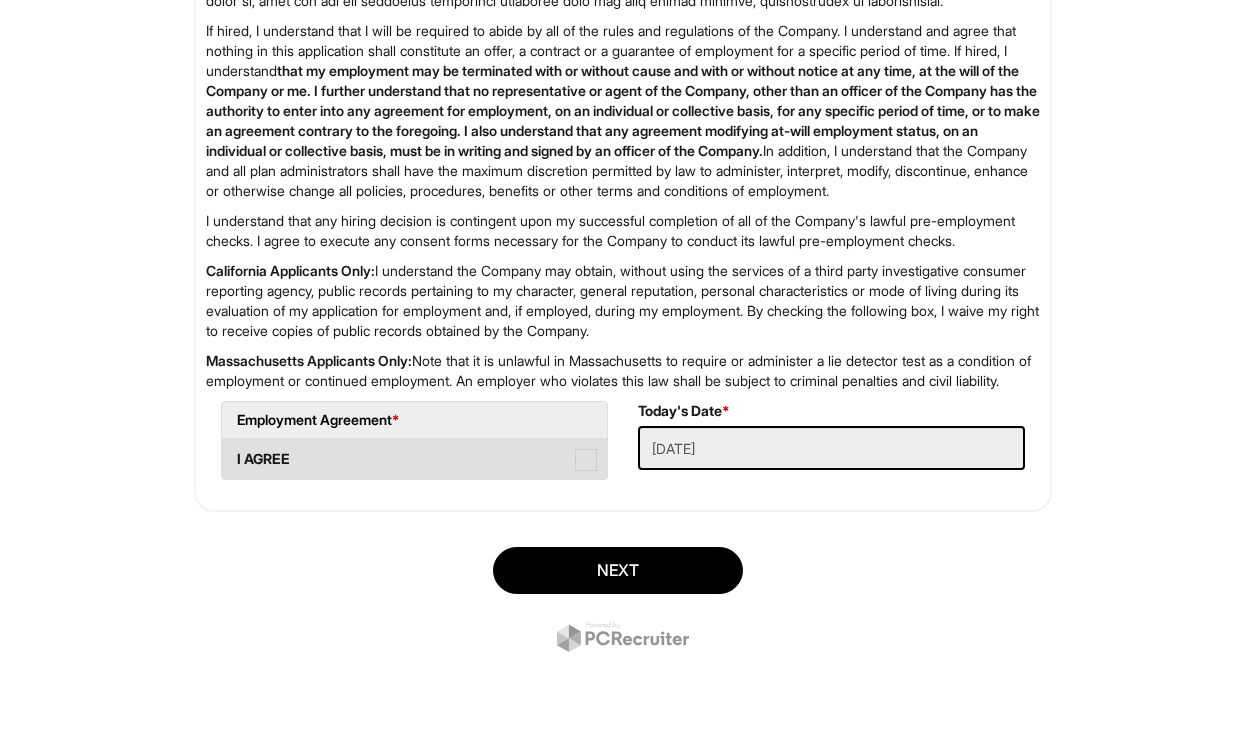 click on "I AGREE" at bounding box center (414, 459) 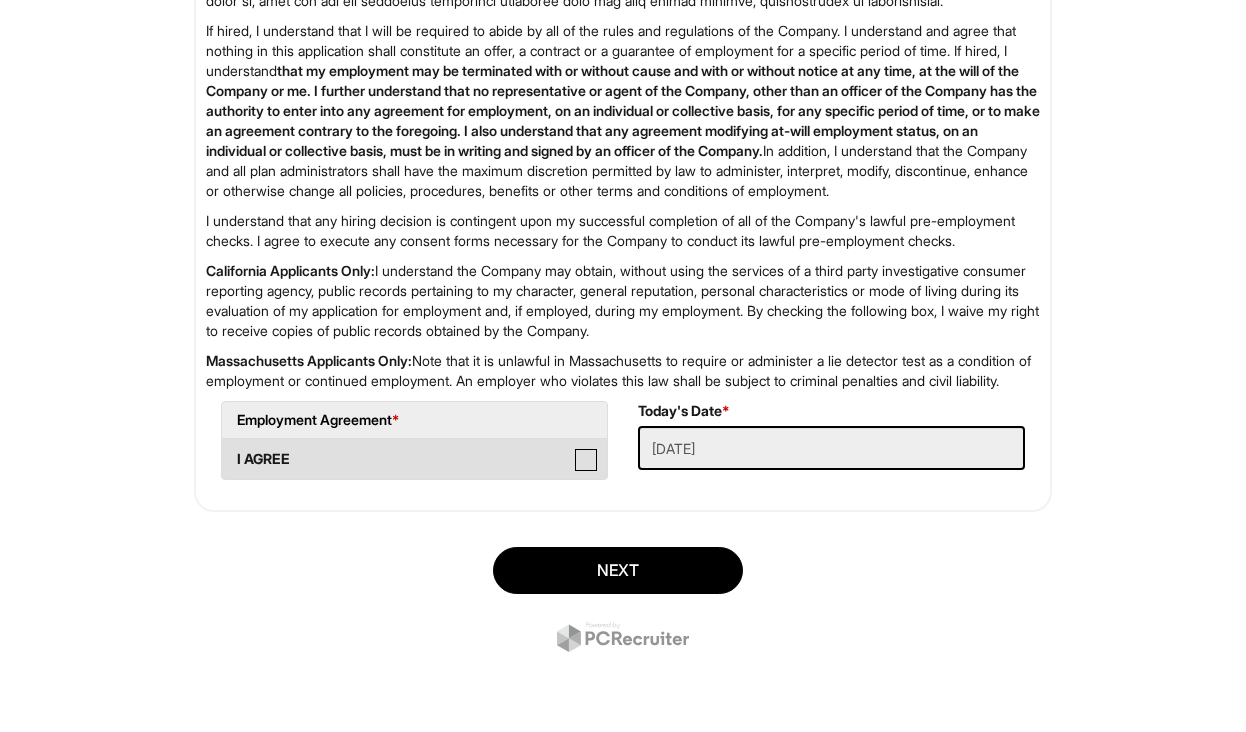 click on "I AGREE" at bounding box center [228, 449] 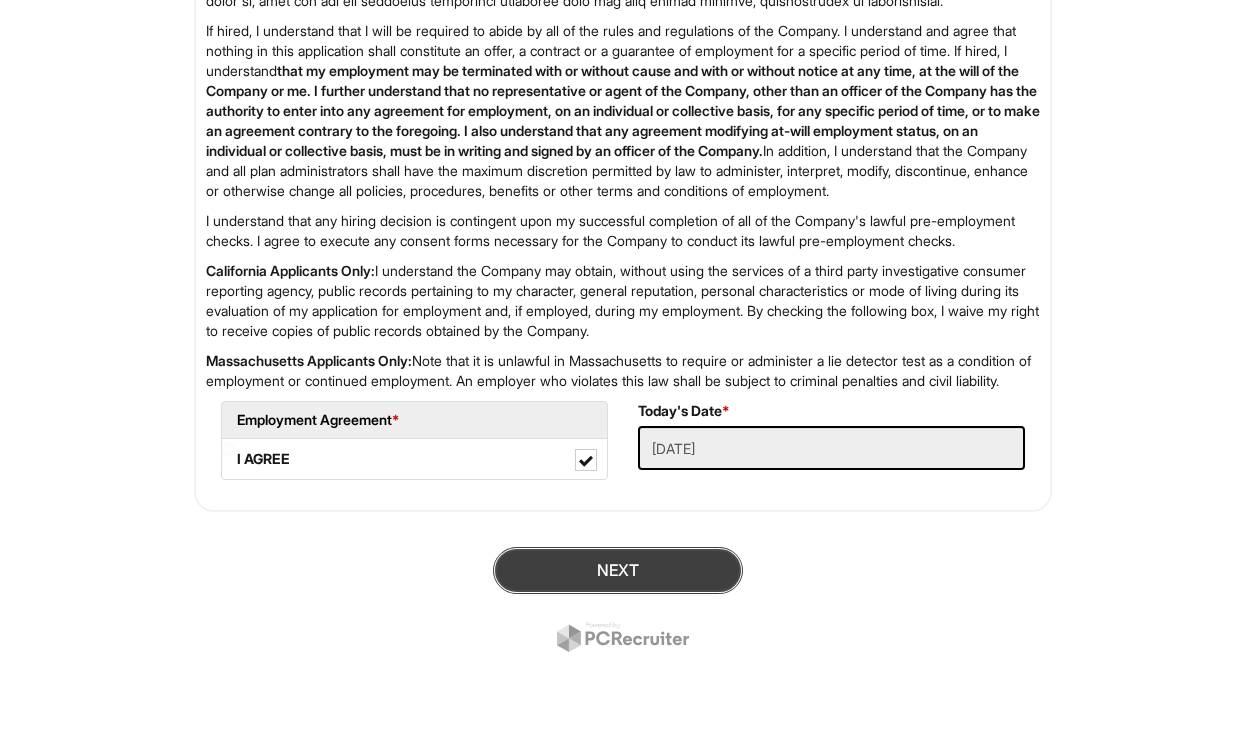 click on "Next" at bounding box center (618, 570) 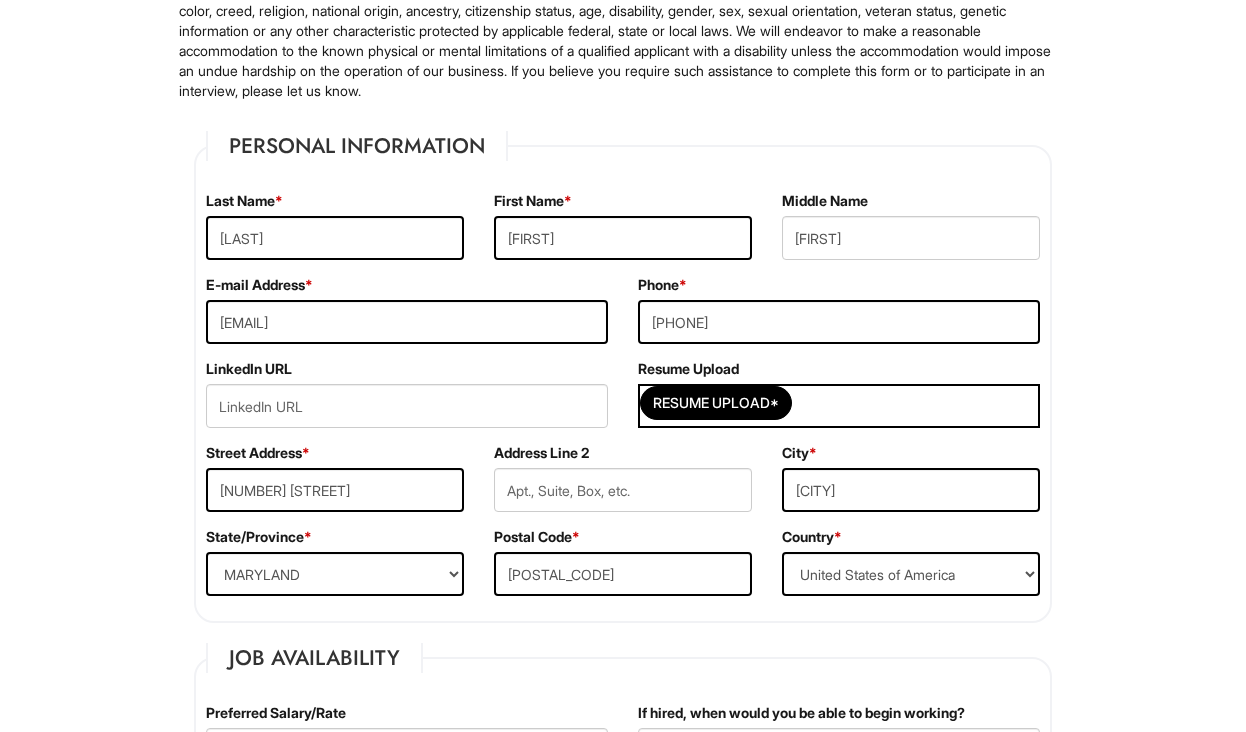 scroll, scrollTop: 220, scrollLeft: 0, axis: vertical 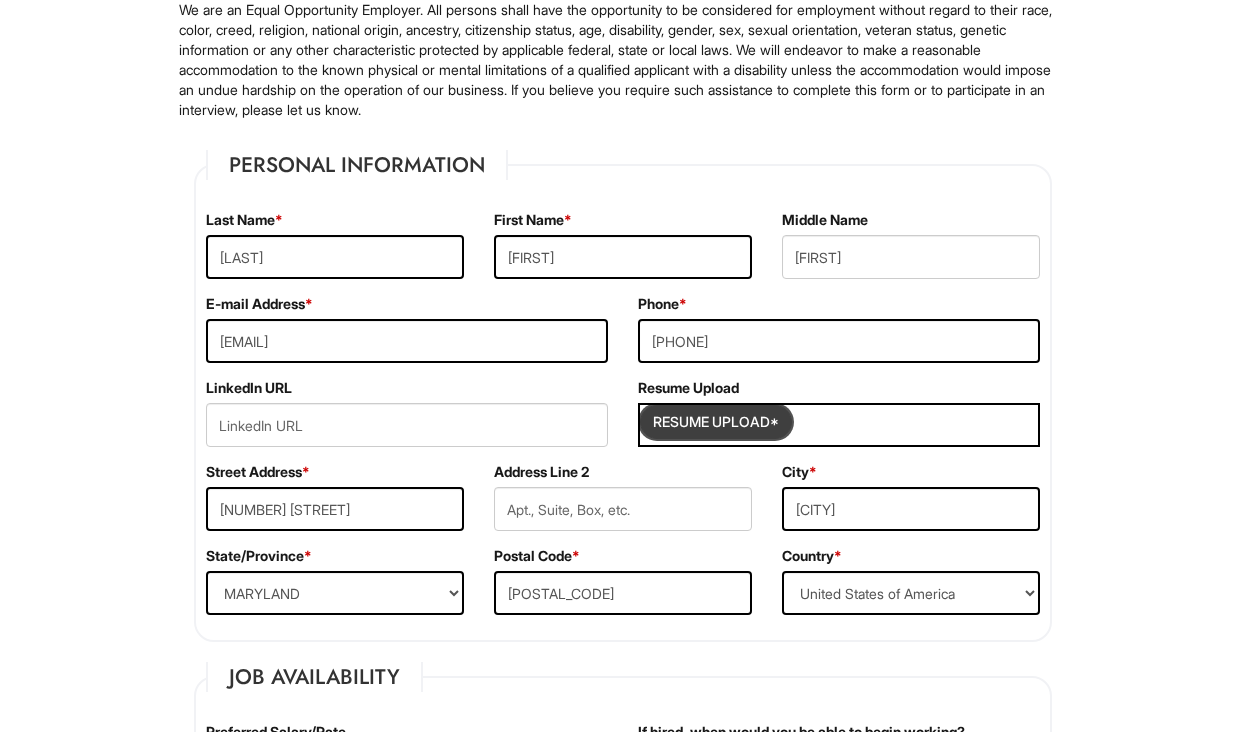 click at bounding box center (716, 422) 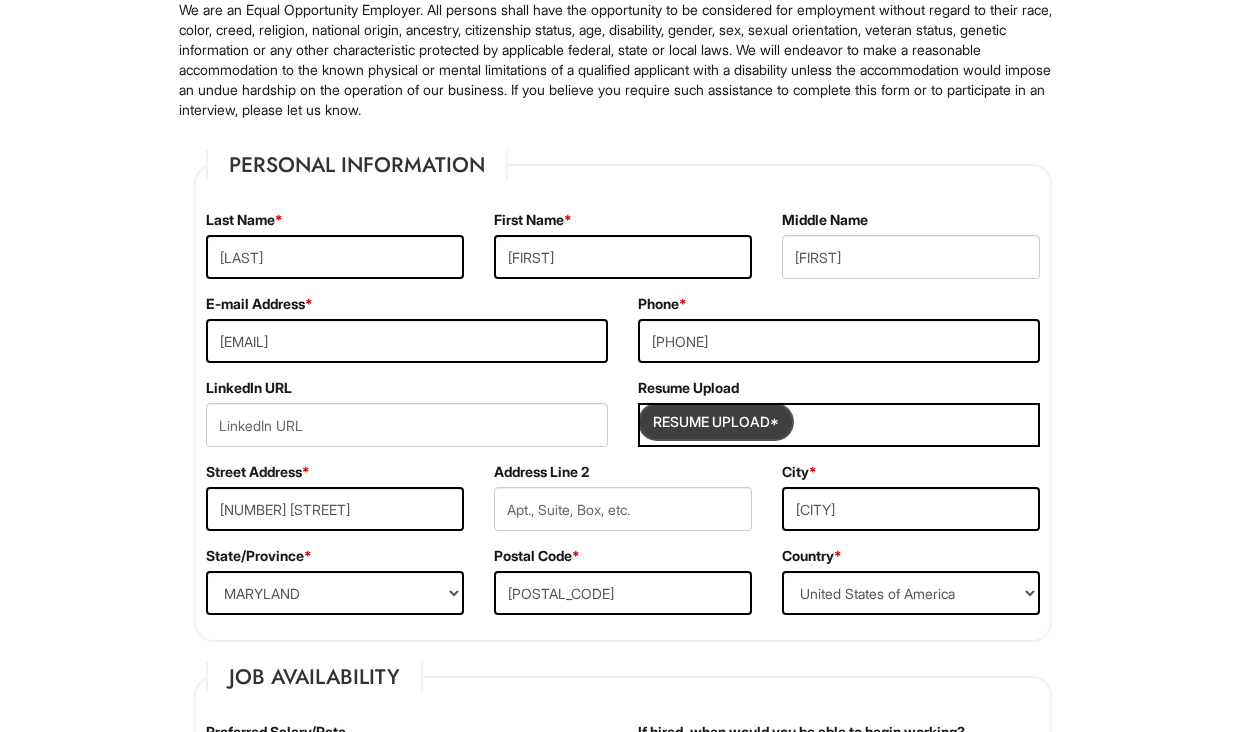 type on "C:\fakepath\final resume [YEAR].pdf" 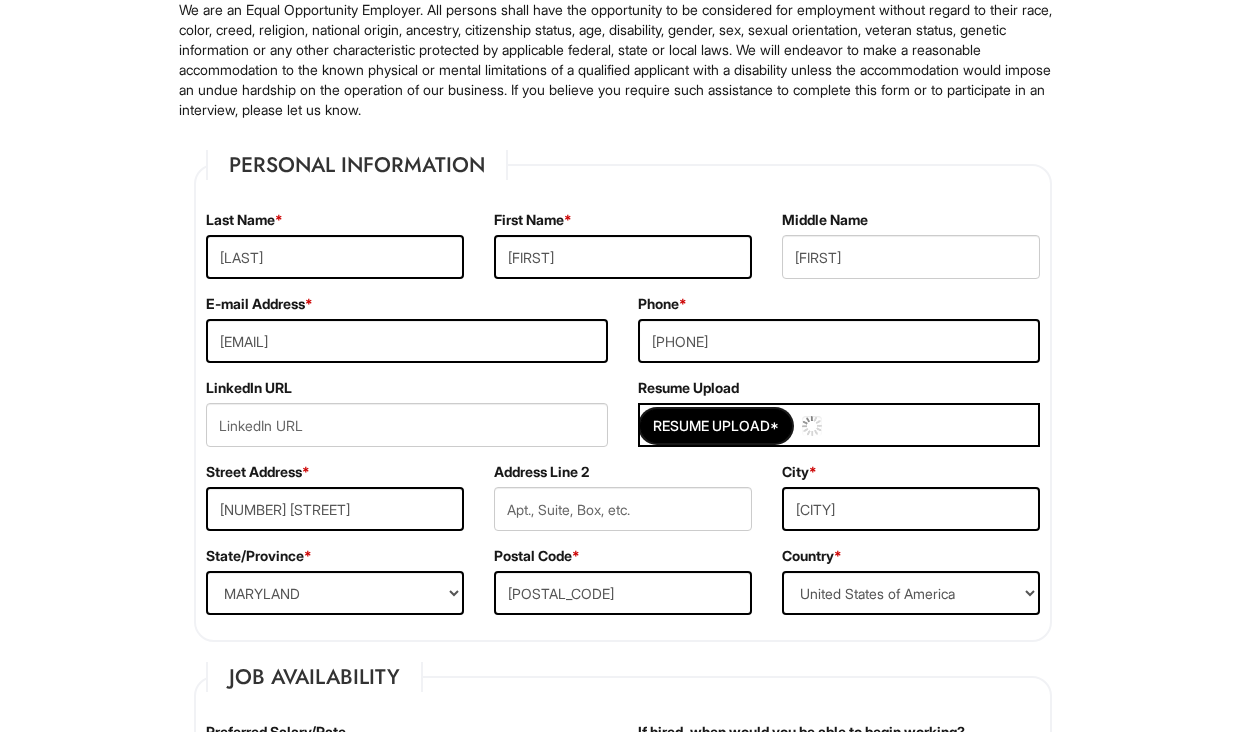 type 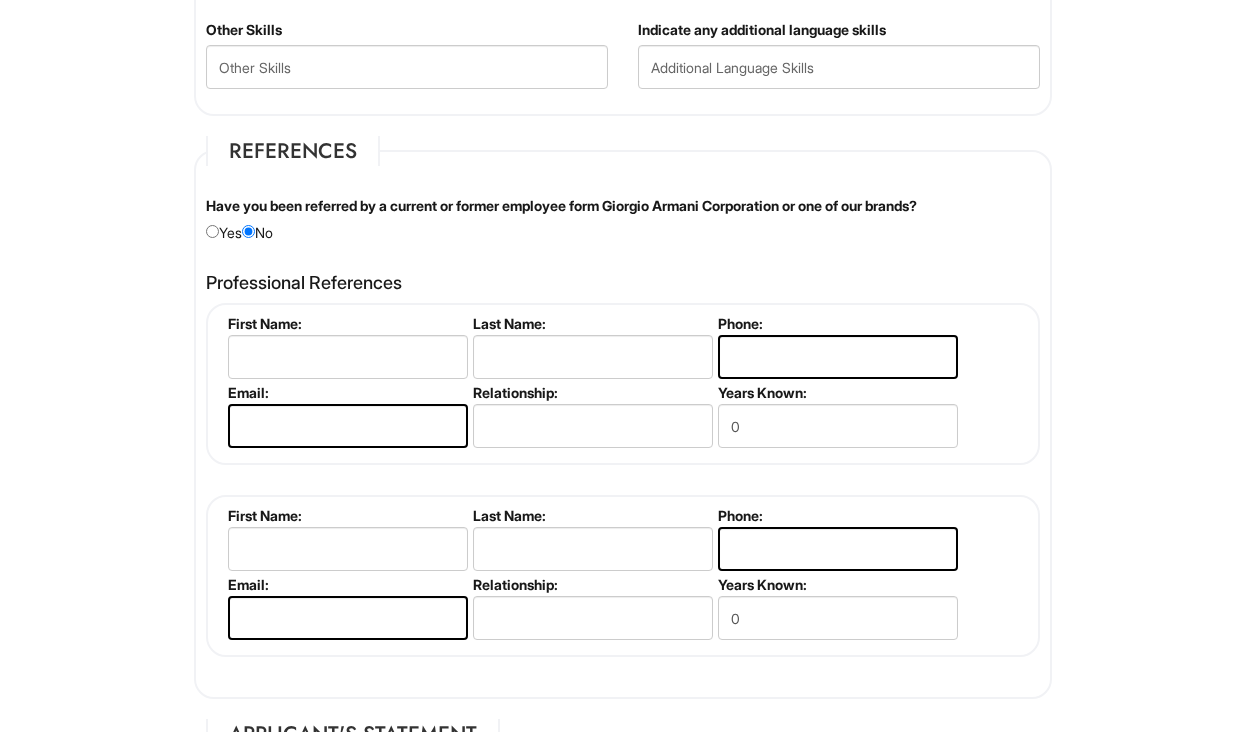 scroll, scrollTop: 2285, scrollLeft: 0, axis: vertical 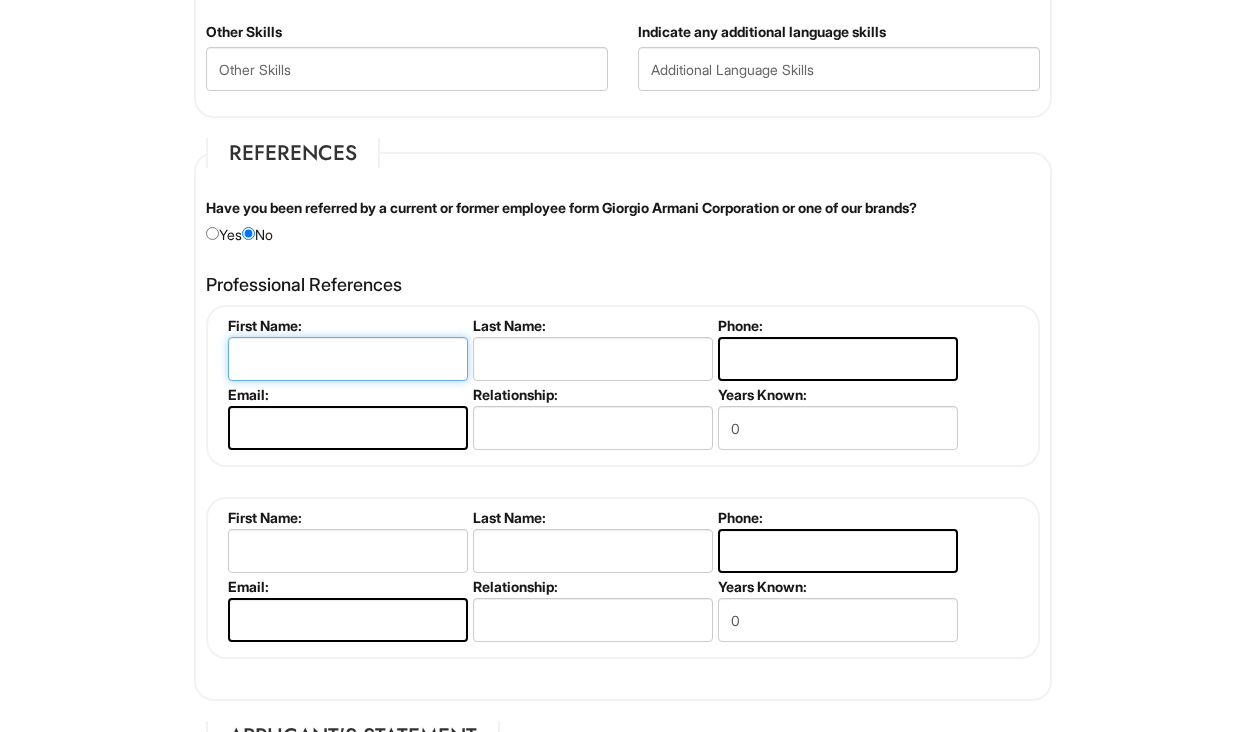 click at bounding box center (348, 359) 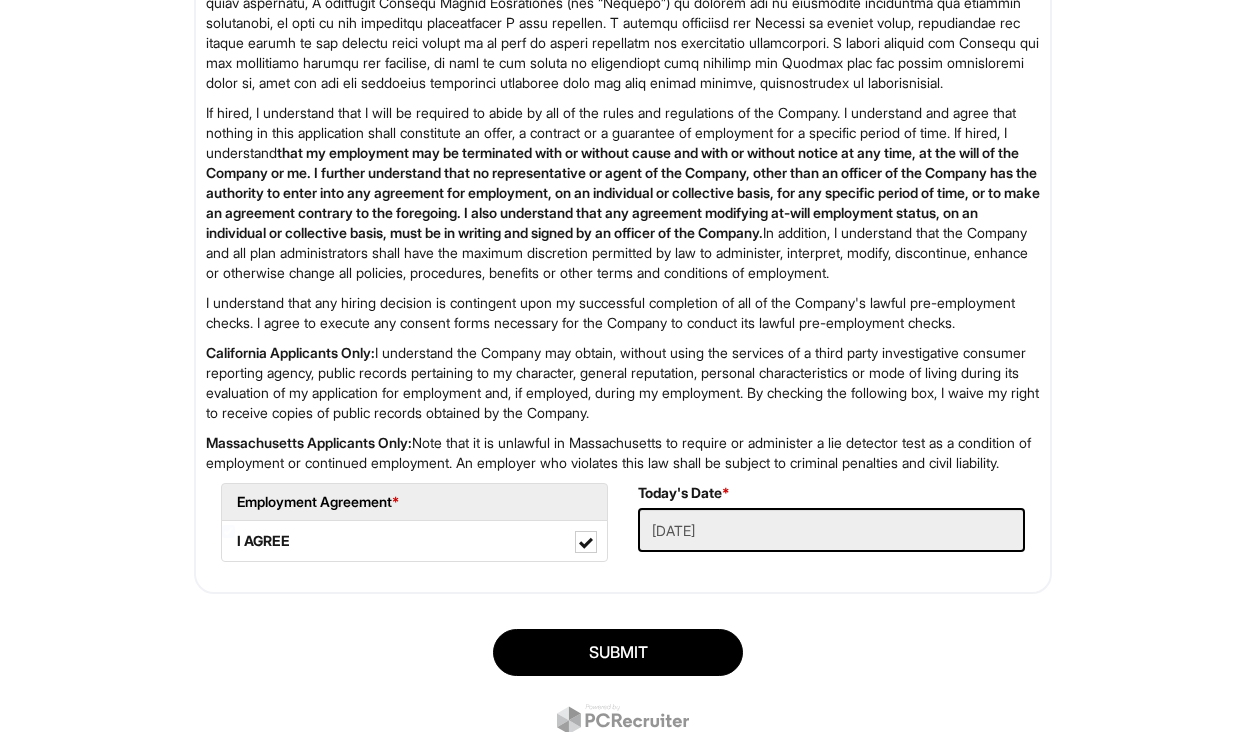 scroll, scrollTop: 3294, scrollLeft: 0, axis: vertical 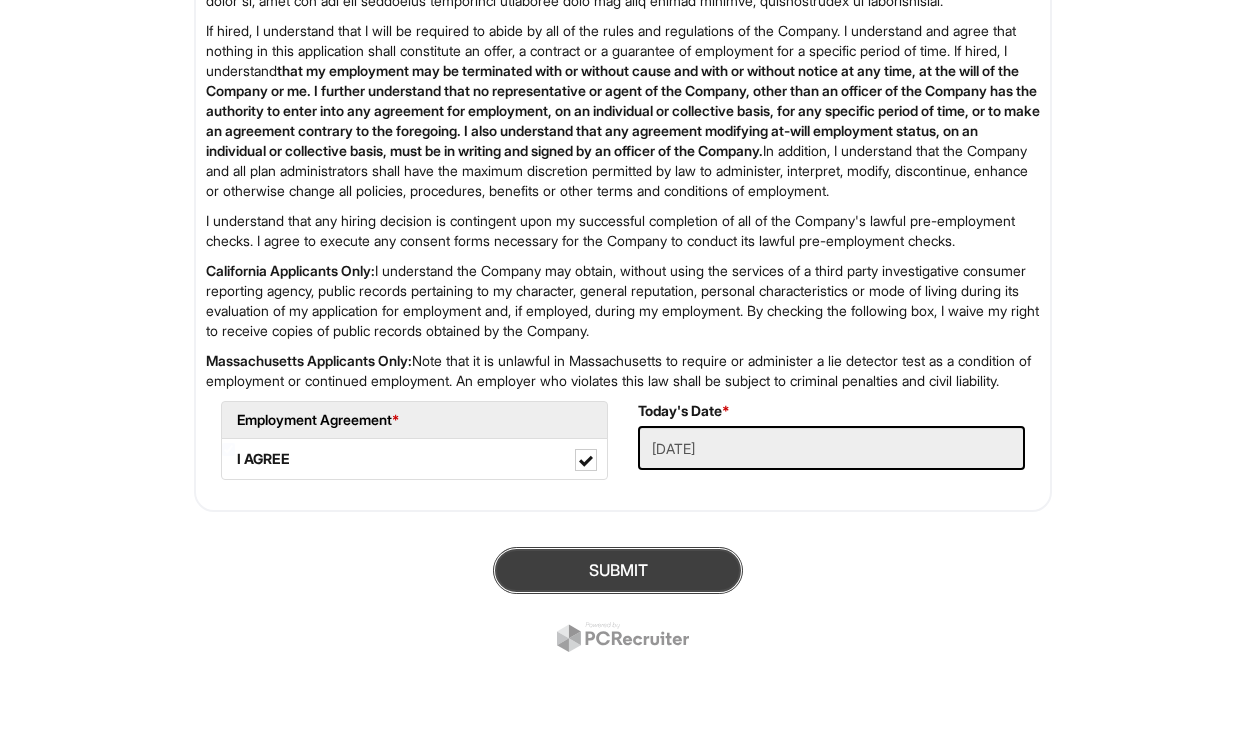 click on "SUBMIT" at bounding box center (618, 570) 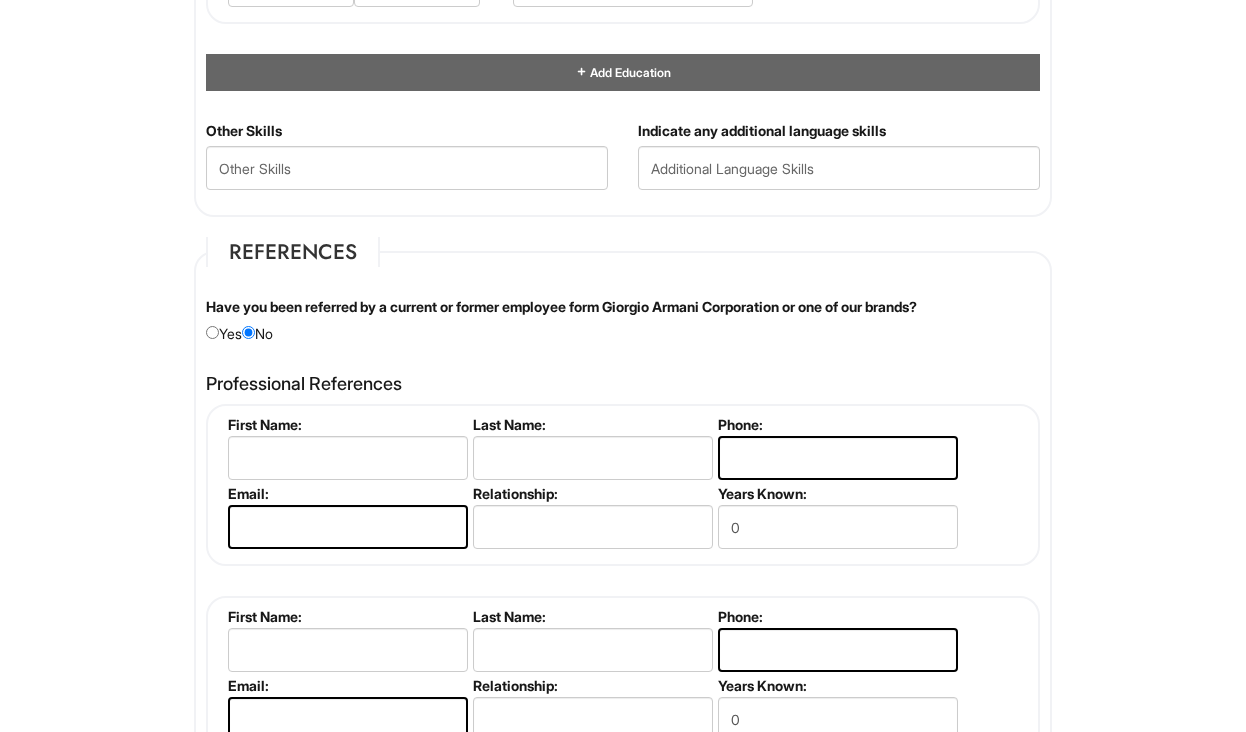 scroll, scrollTop: 2231, scrollLeft: 0, axis: vertical 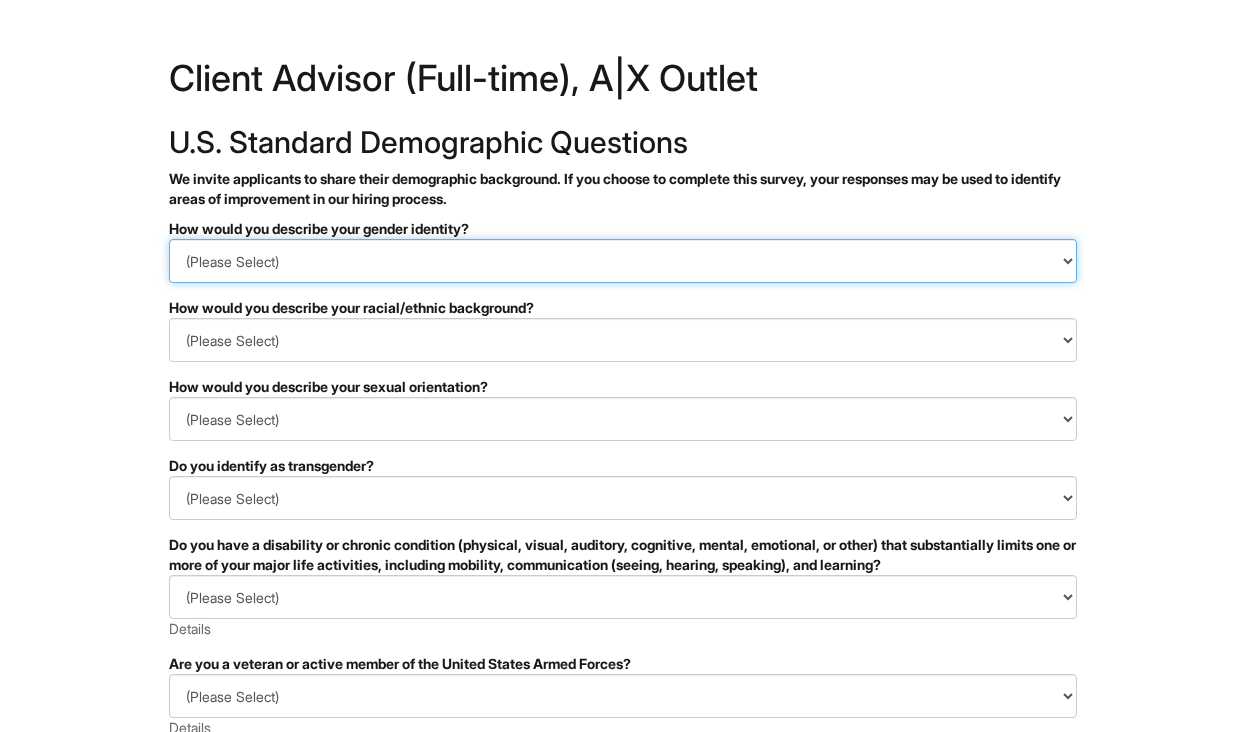 click on "(Please Select) Man Woman Non-binary I prefer to self-describe I don't wish to answer" at bounding box center (623, 261) 